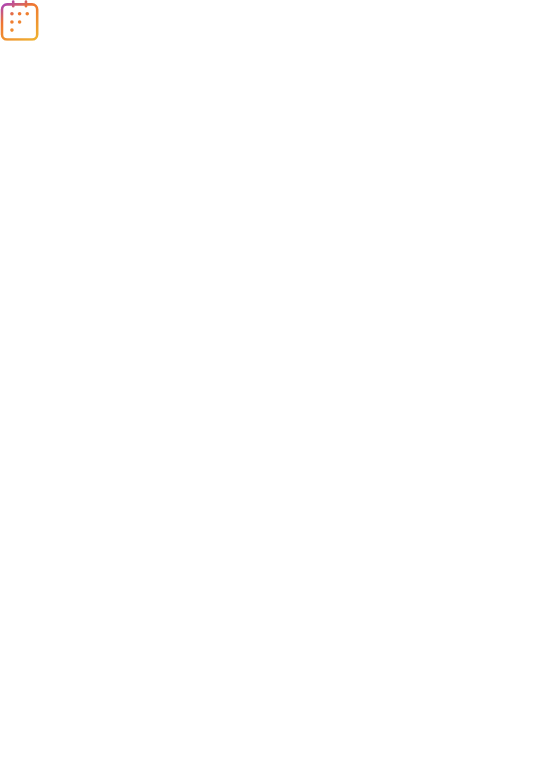 scroll, scrollTop: 0, scrollLeft: 0, axis: both 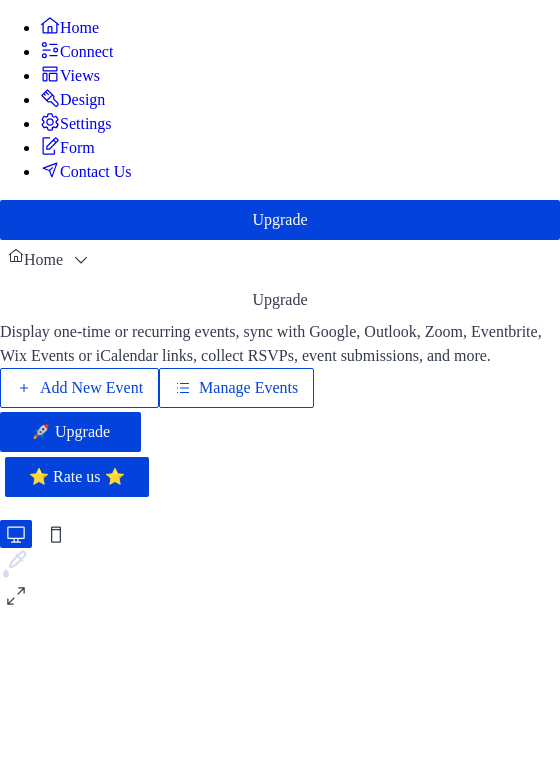 click on "Add New Event" at bounding box center [91, 388] 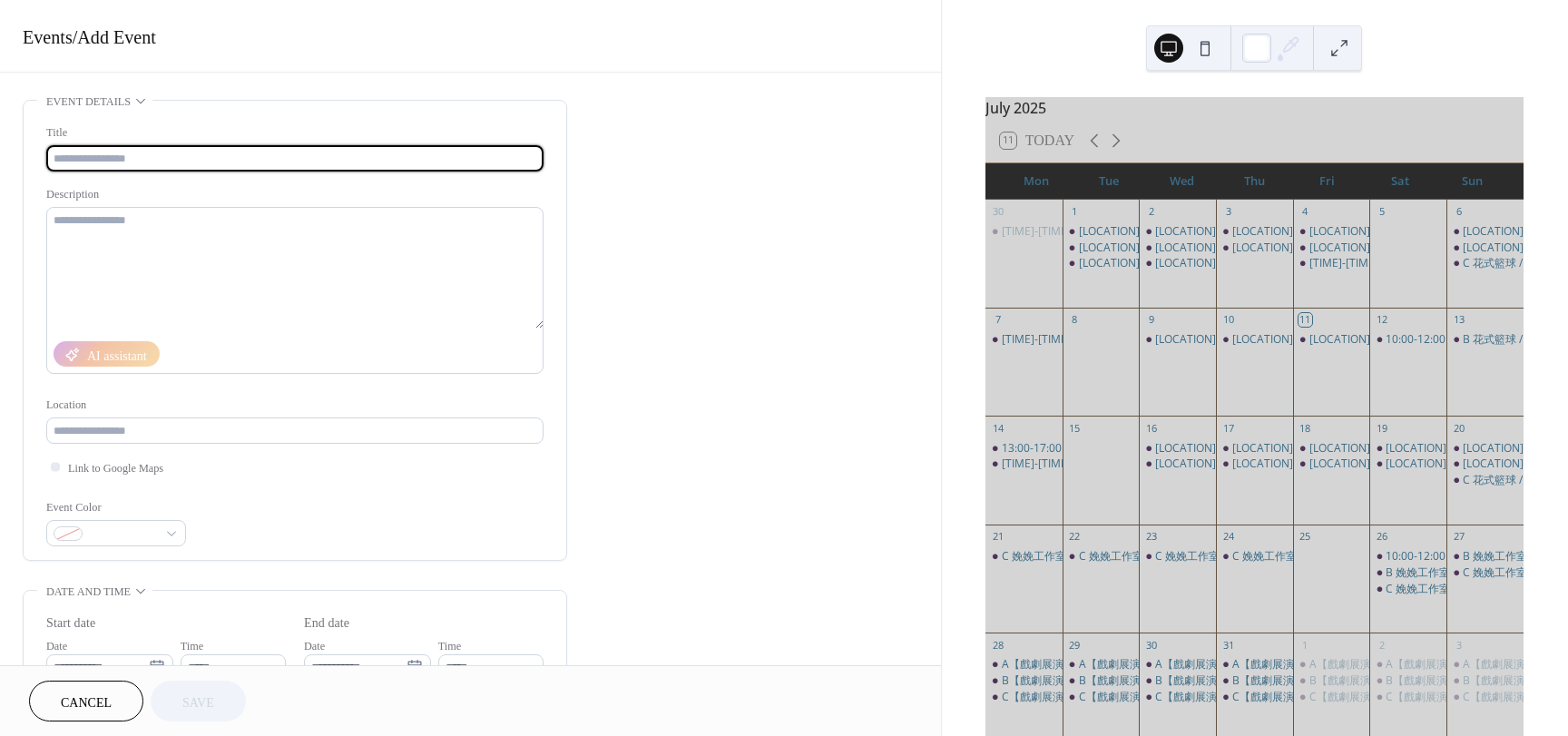 scroll, scrollTop: 0, scrollLeft: 0, axis: both 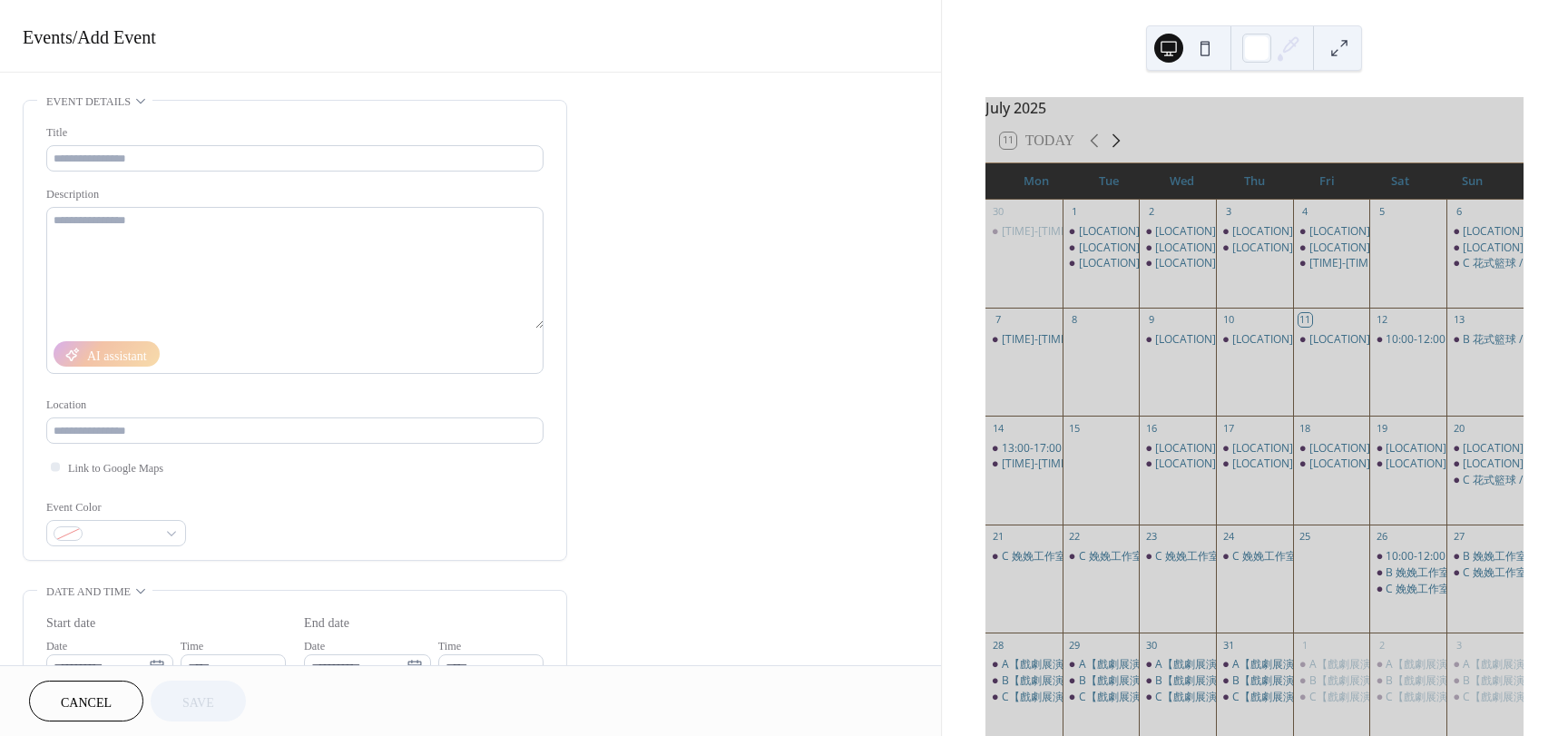 click 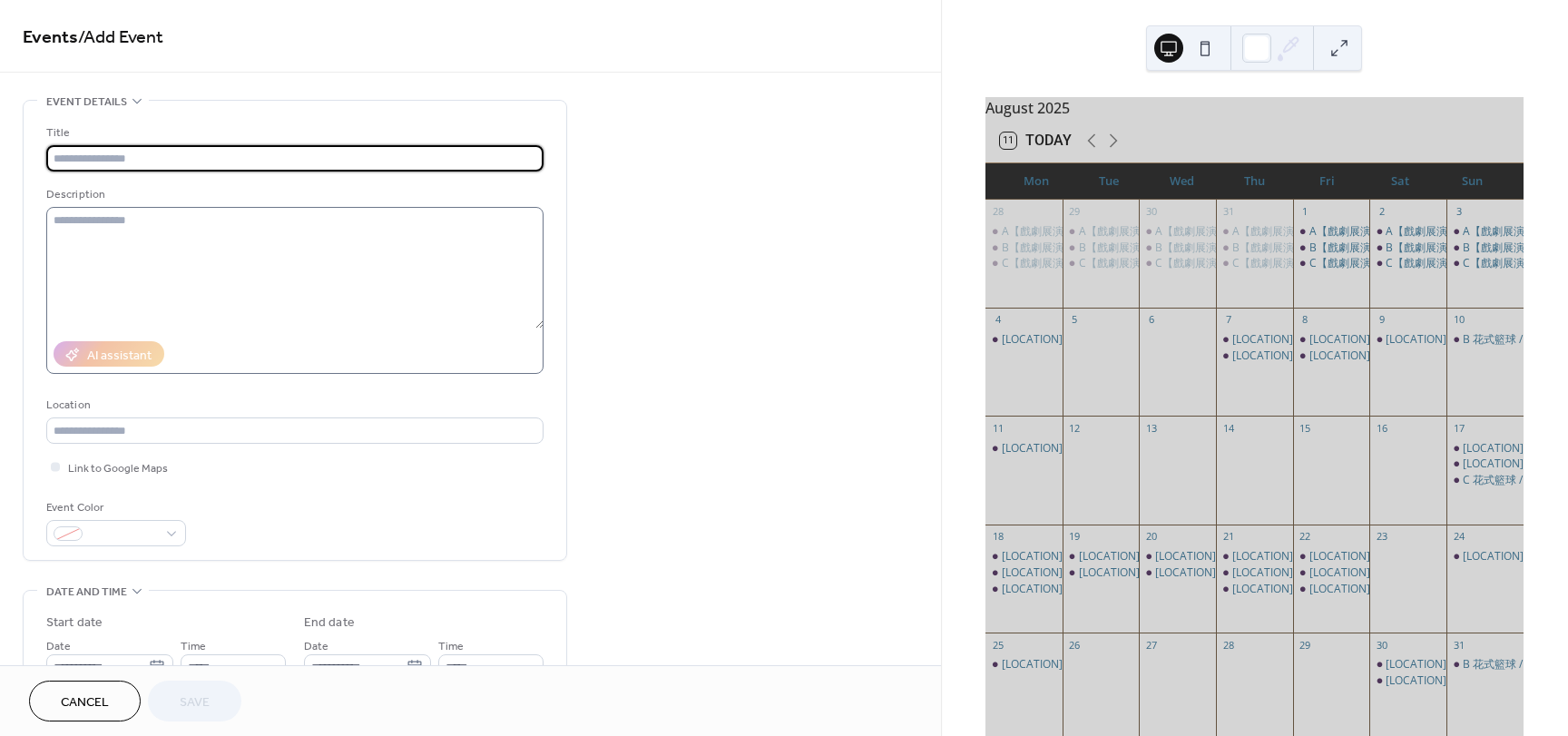 click at bounding box center (295, 158) 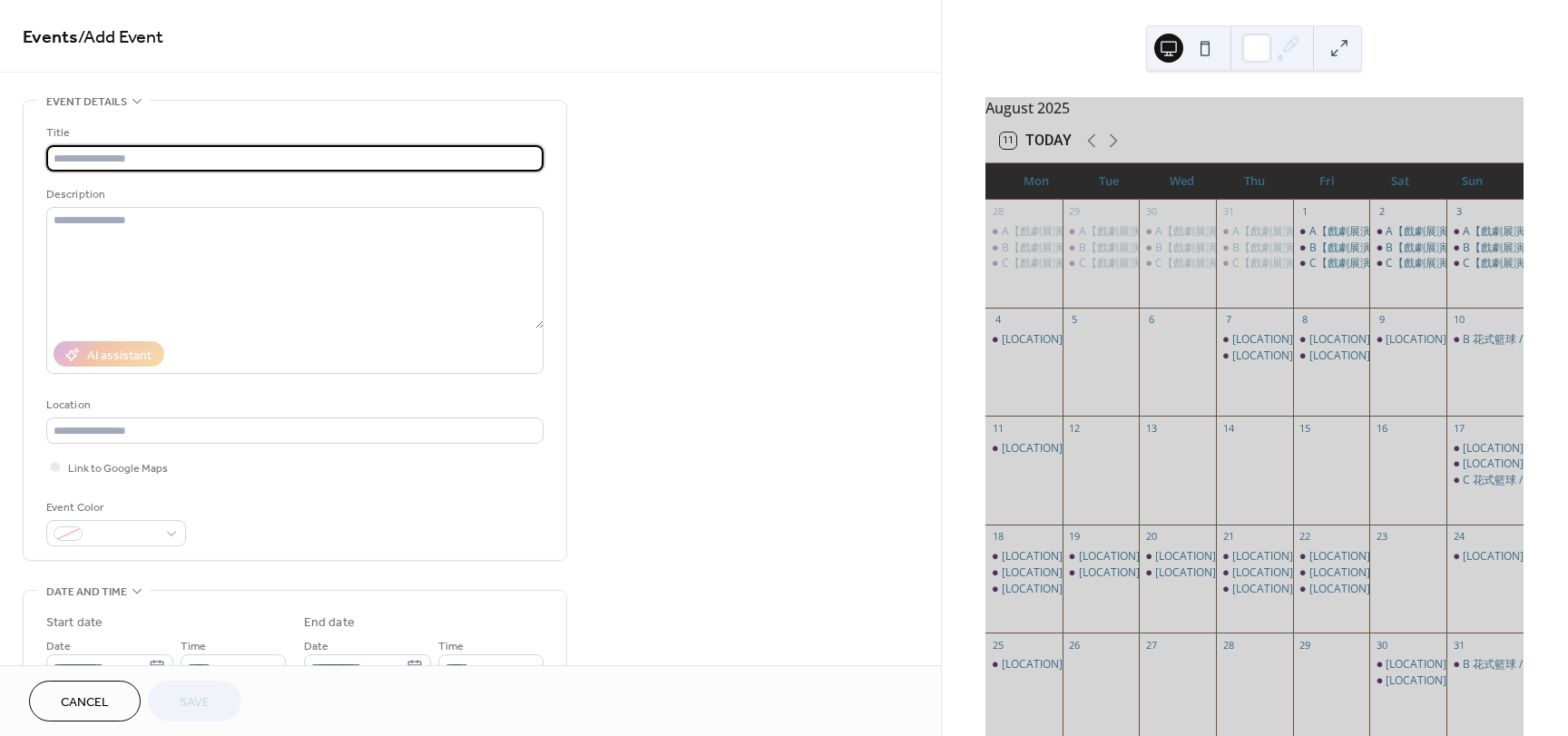 paste on "***" 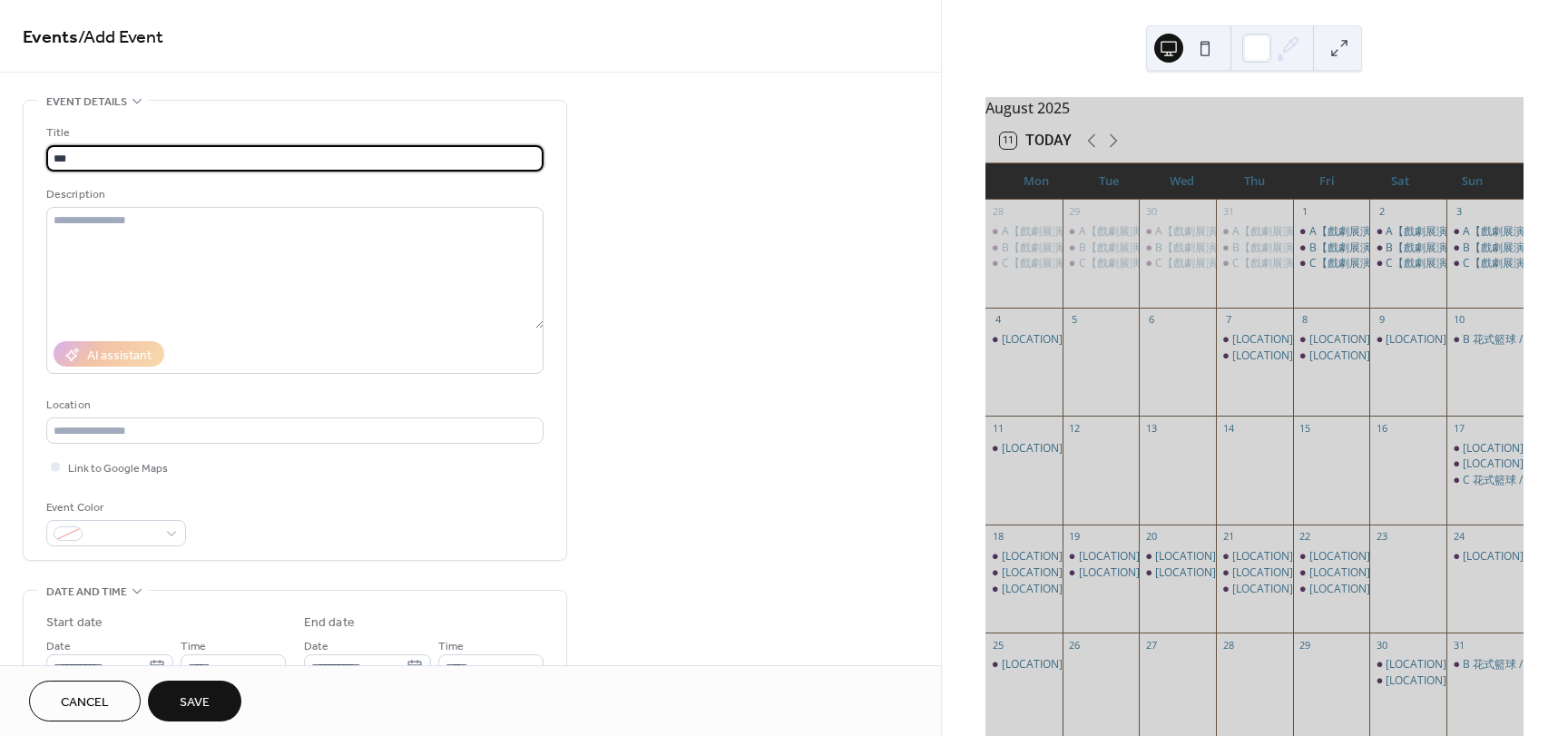 click on "***" at bounding box center [295, 158] 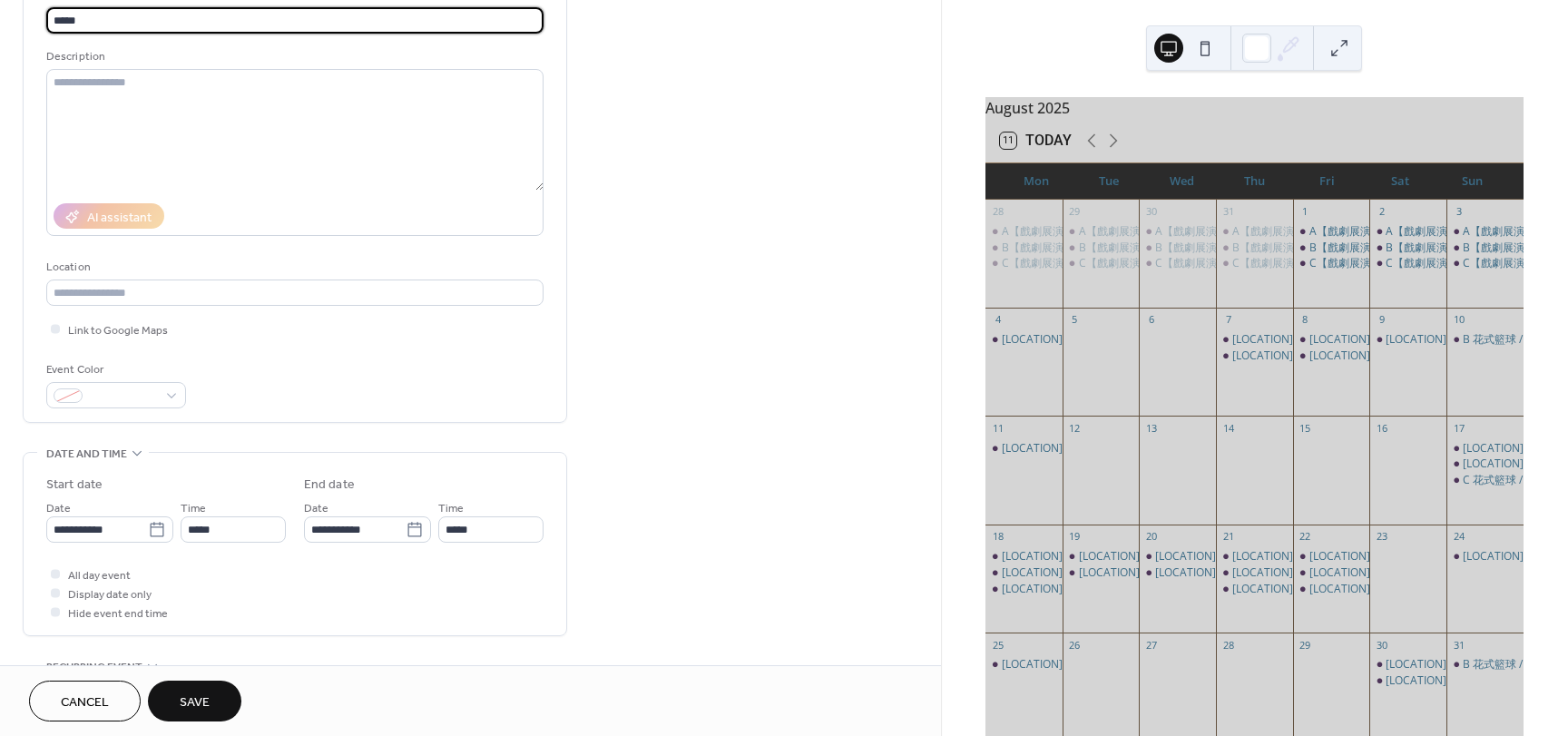 scroll, scrollTop: 182, scrollLeft: 0, axis: vertical 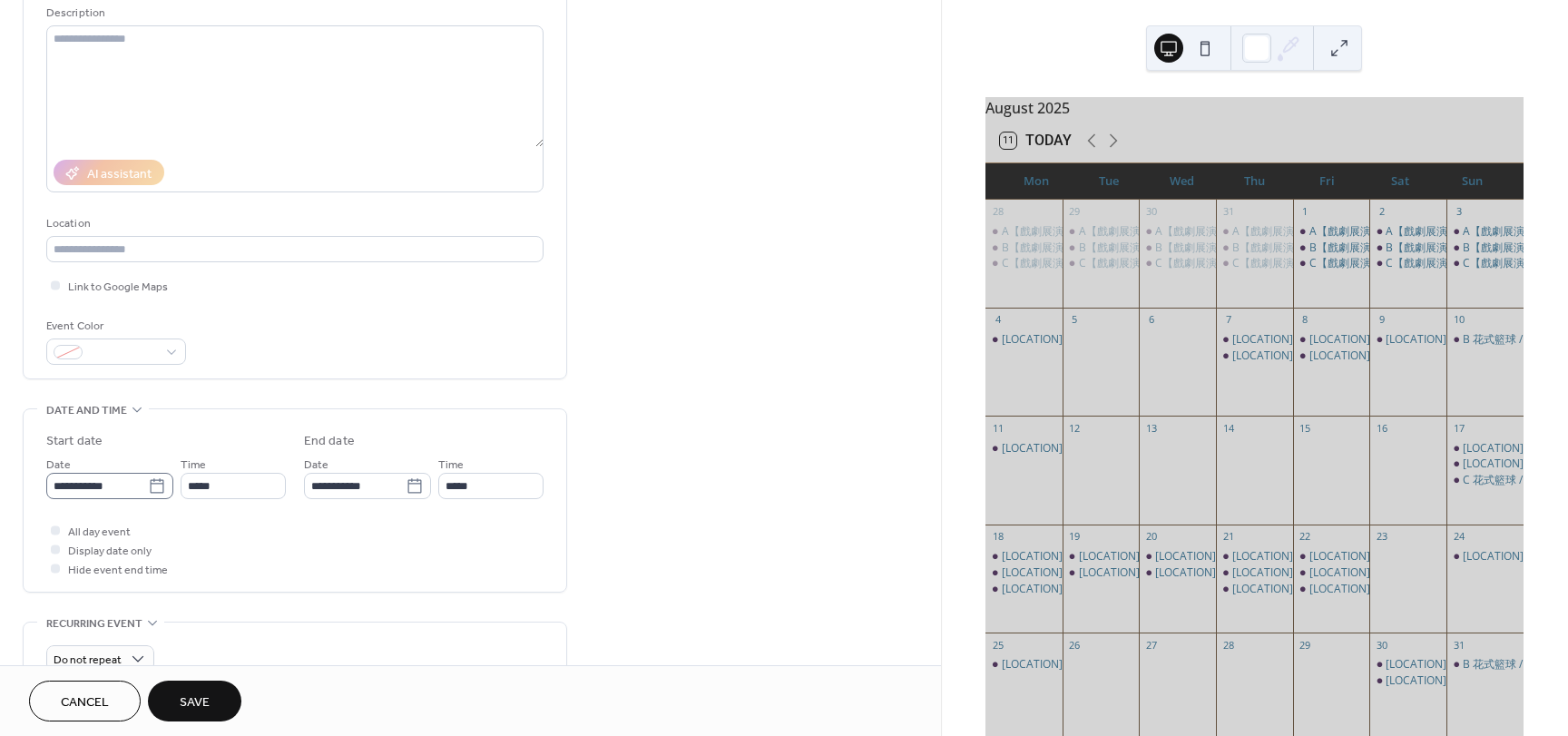 type on "*****" 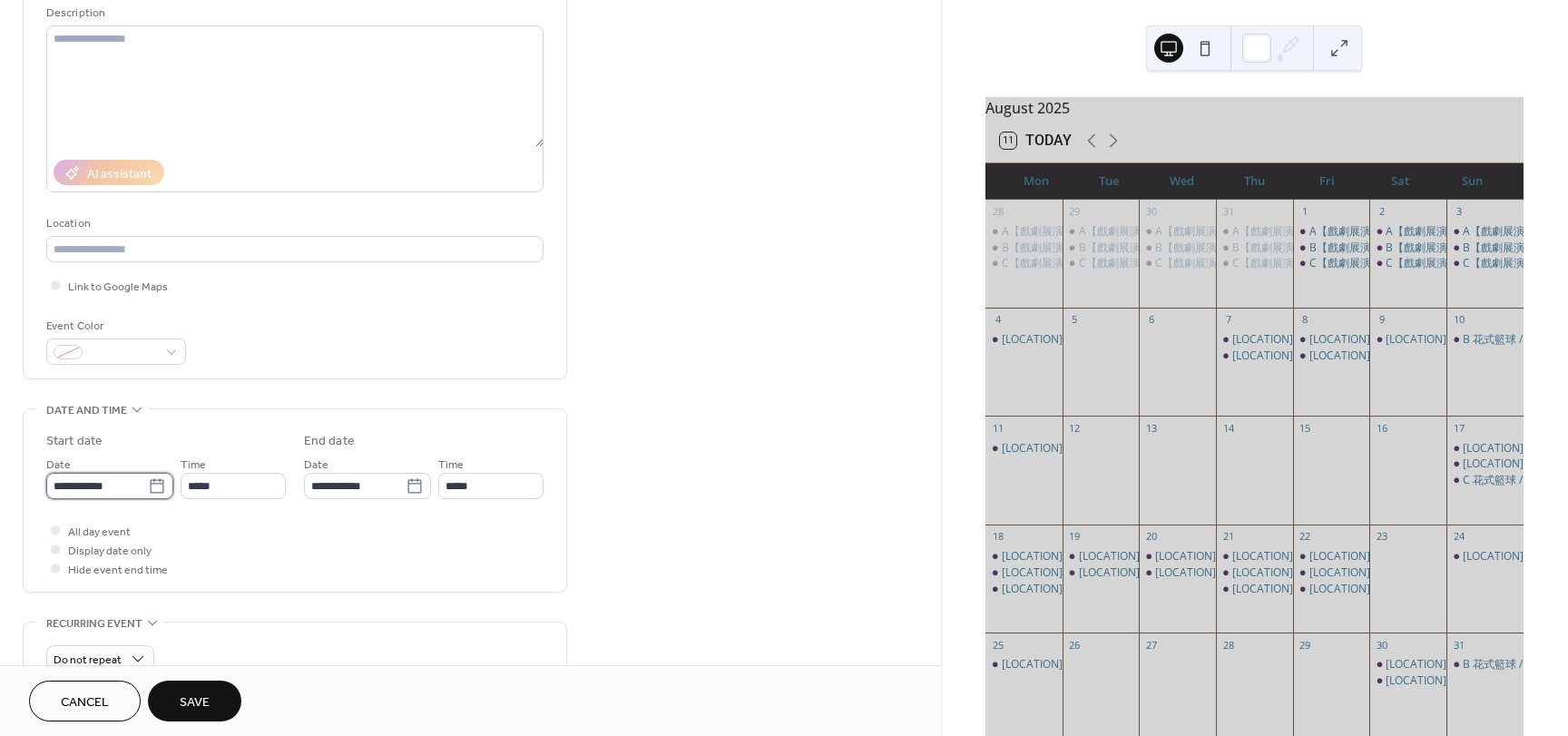 click on "**********" at bounding box center [97, 486] 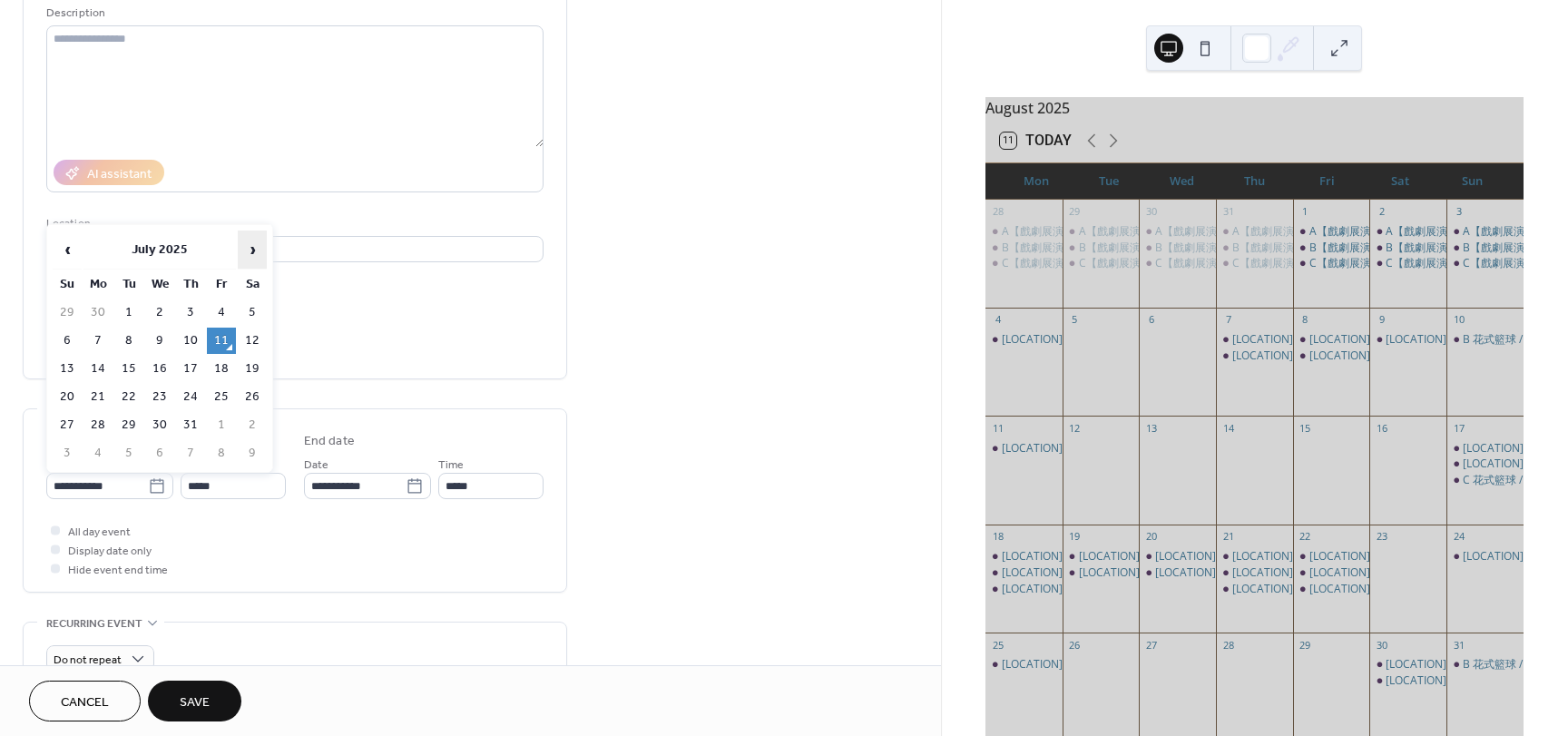 click on "›" at bounding box center (252, 250) 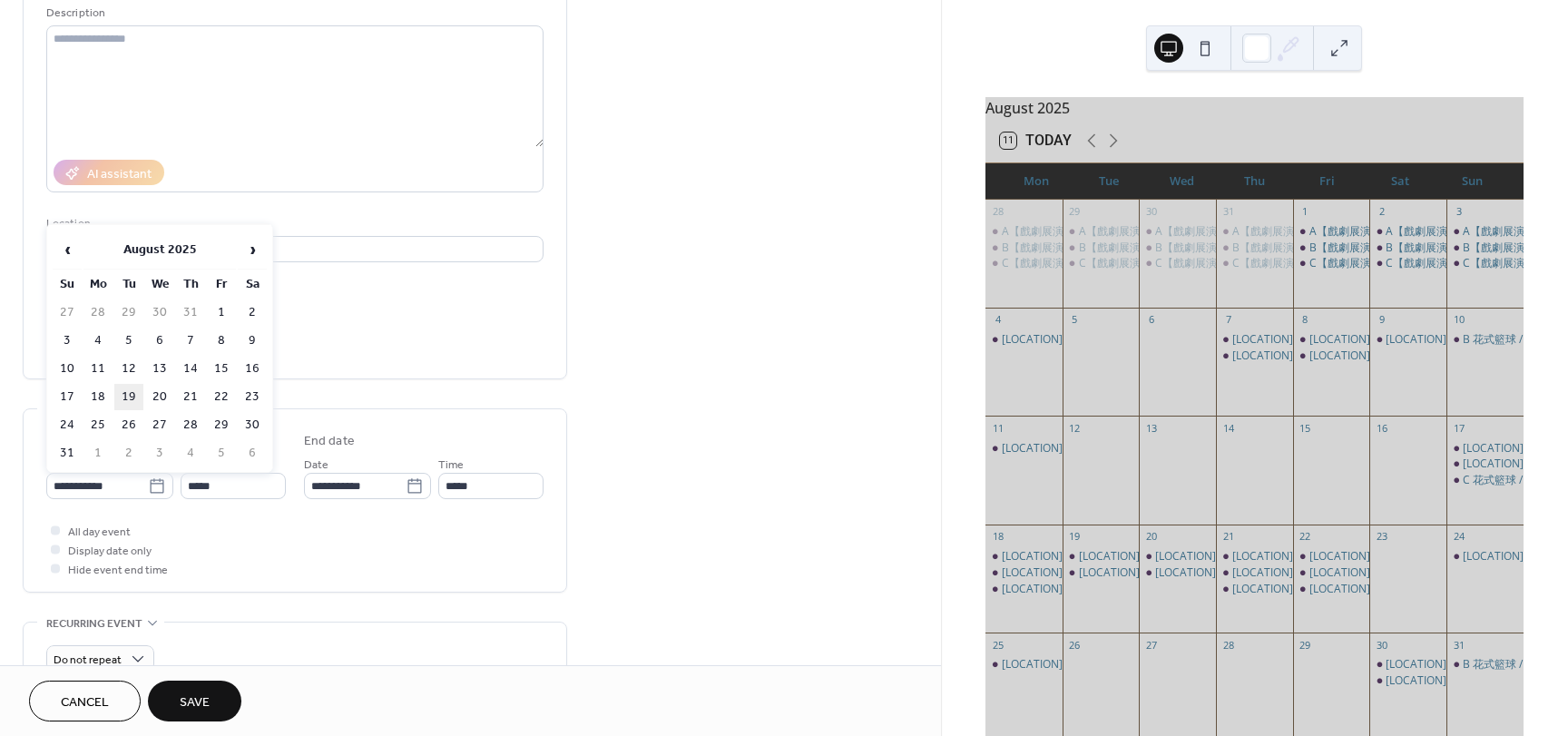 click on "19" at bounding box center (129, 397) 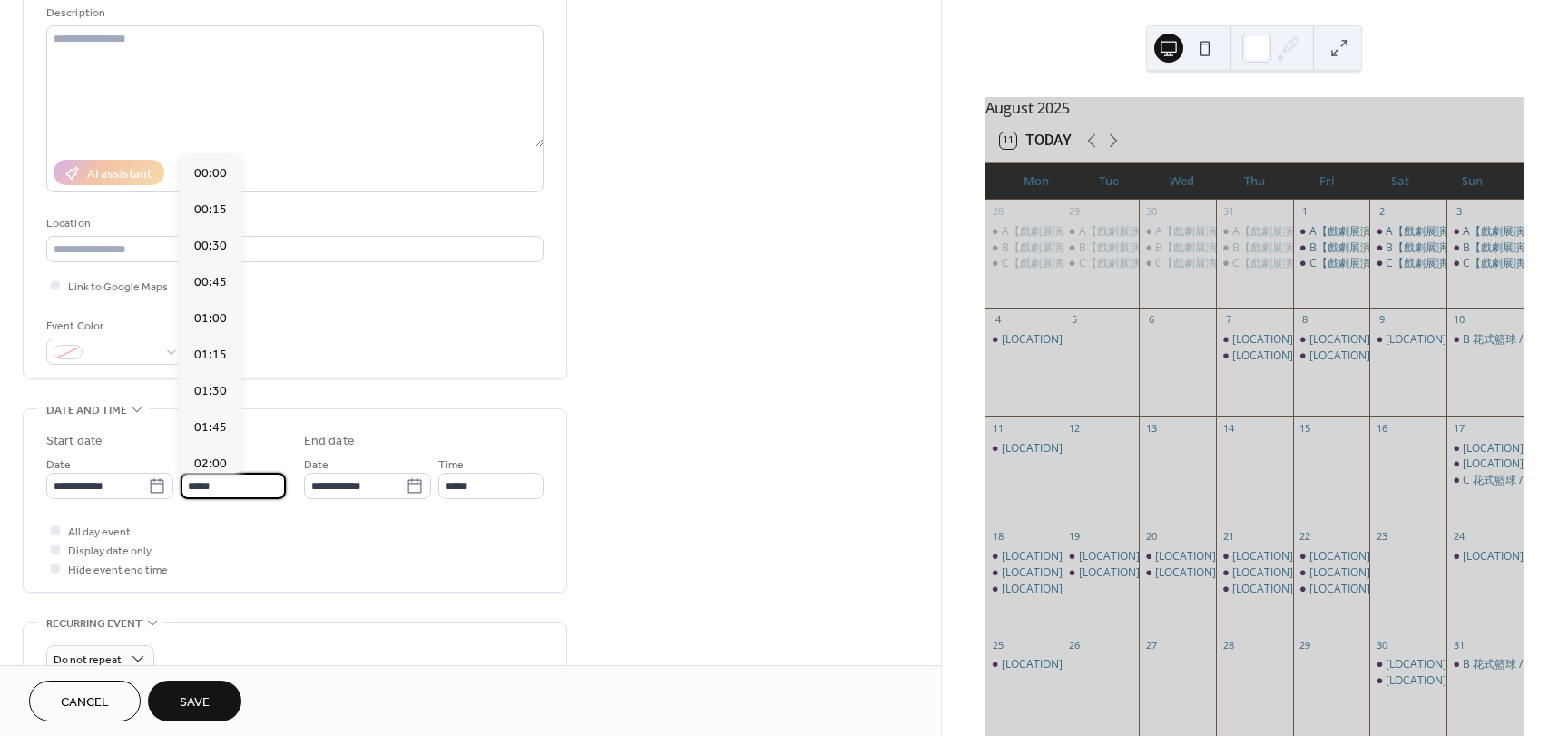 click on "*****" at bounding box center (233, 486) 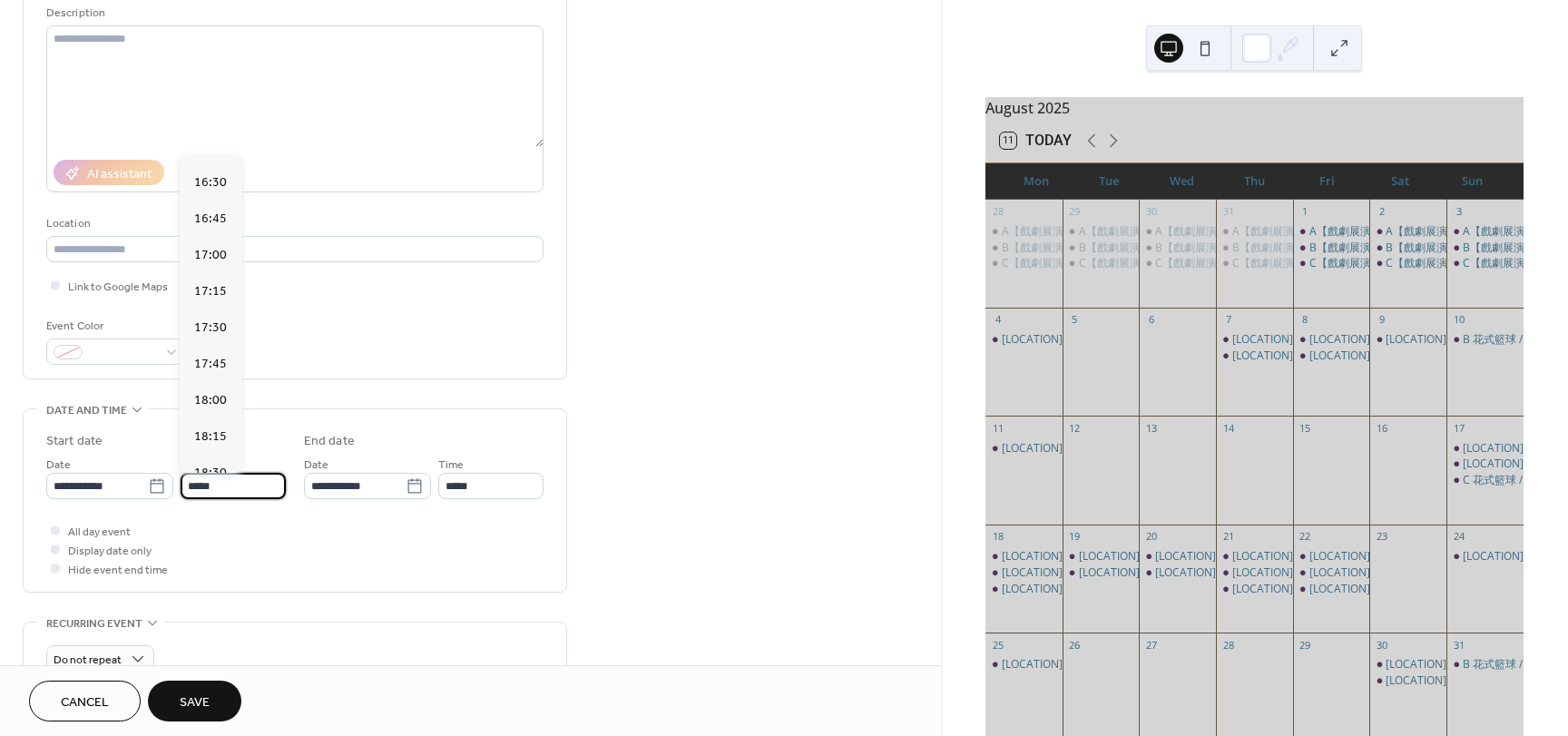 scroll, scrollTop: 2421, scrollLeft: 0, axis: vertical 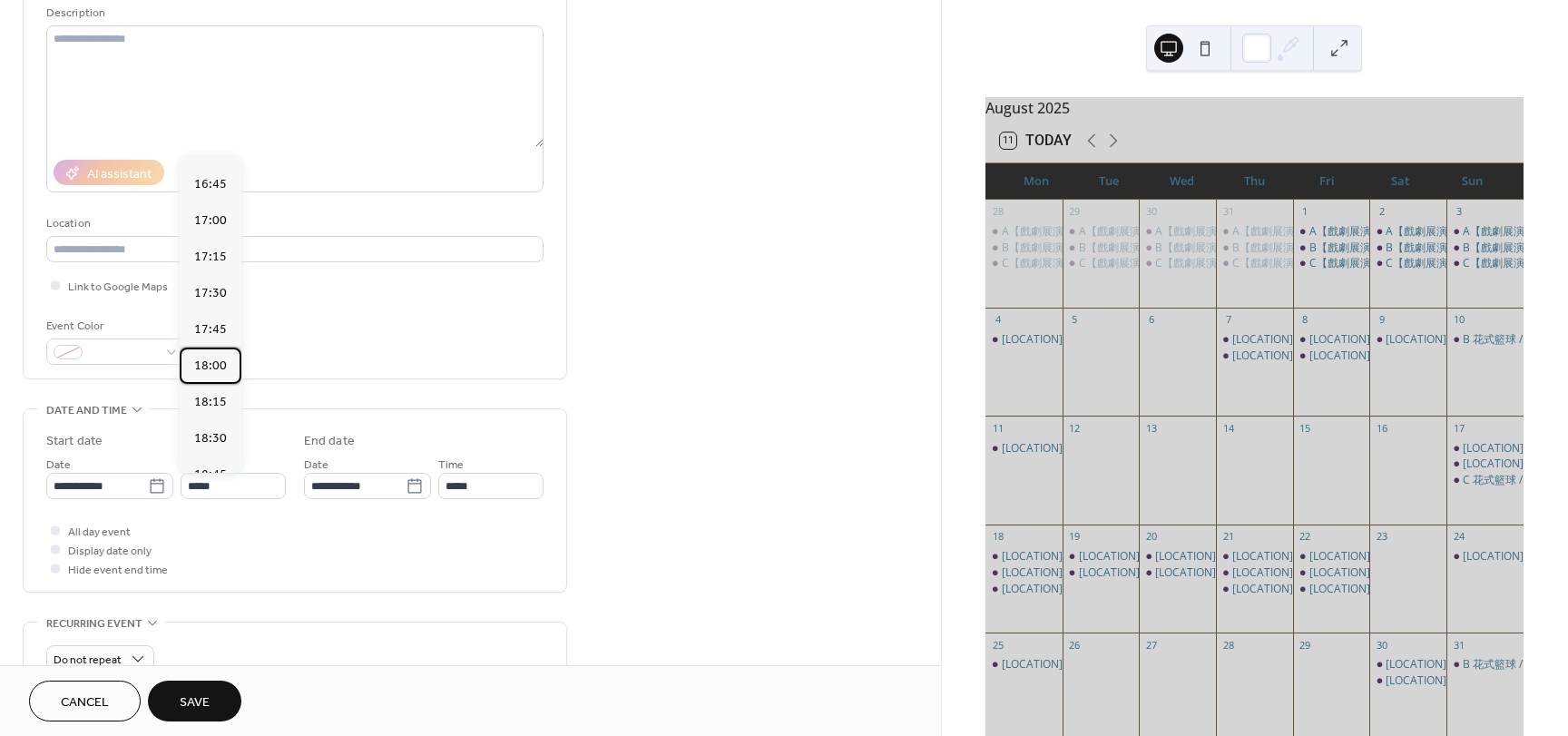 click on "18:00" at bounding box center (211, 366) 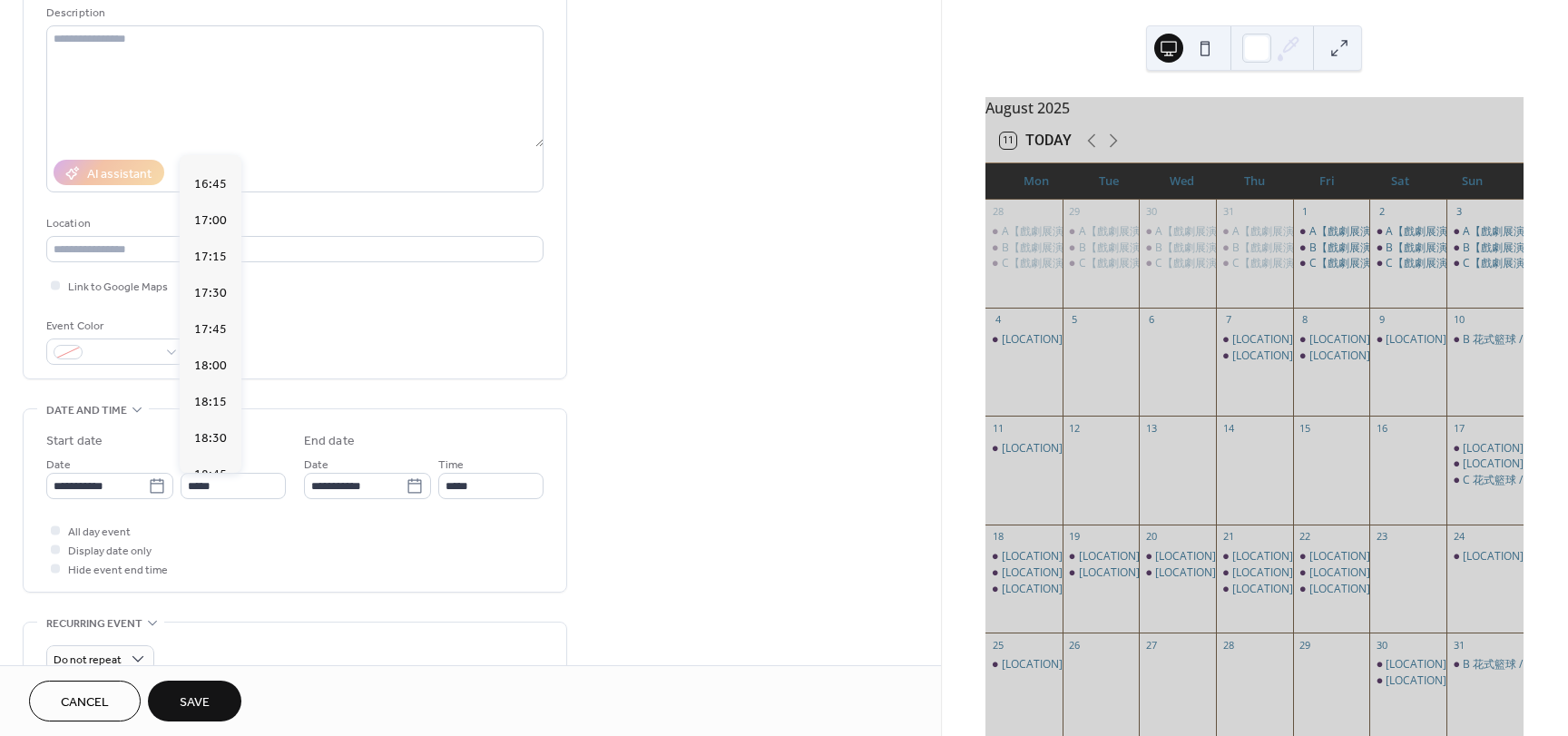 type on "*****" 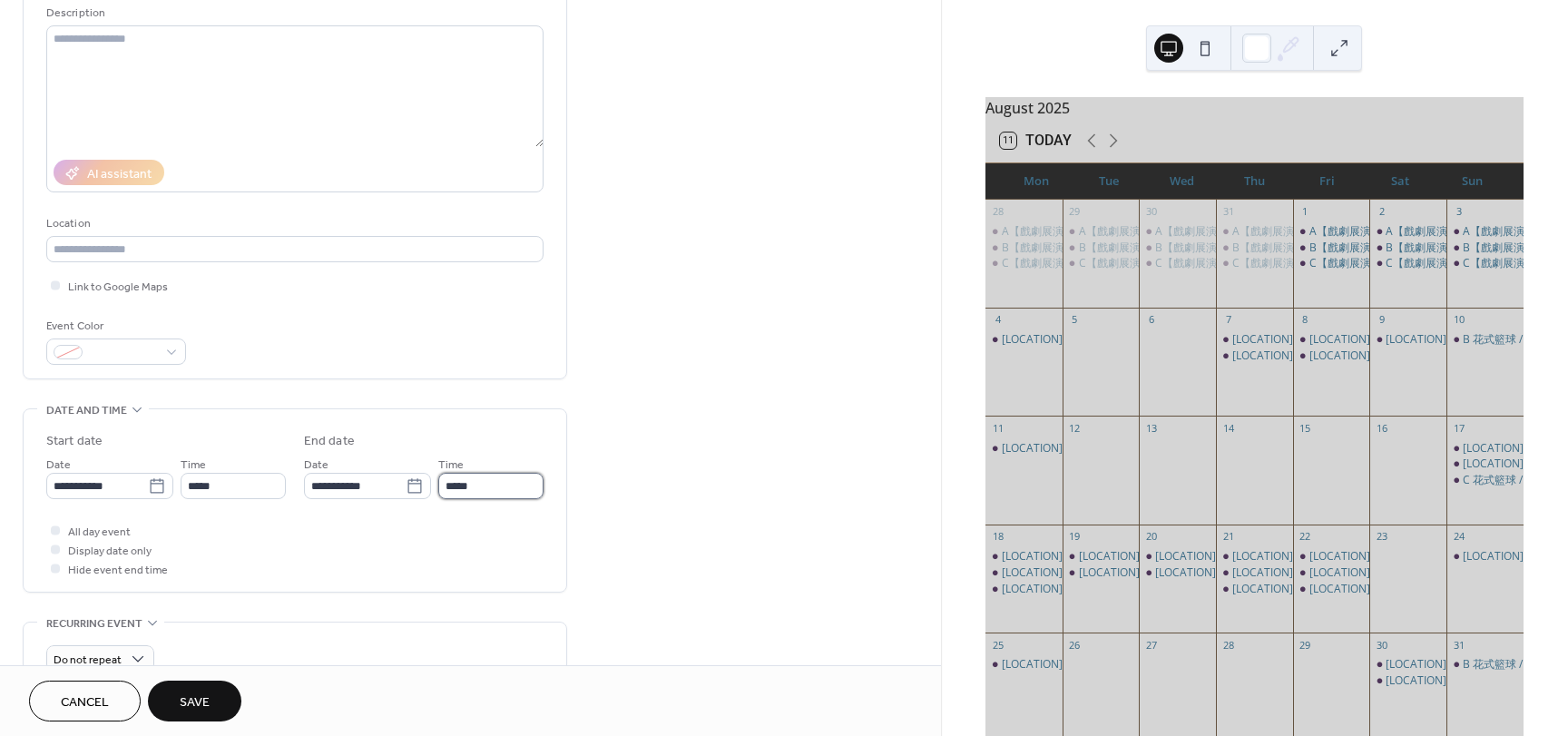 click on "*****" at bounding box center (491, 486) 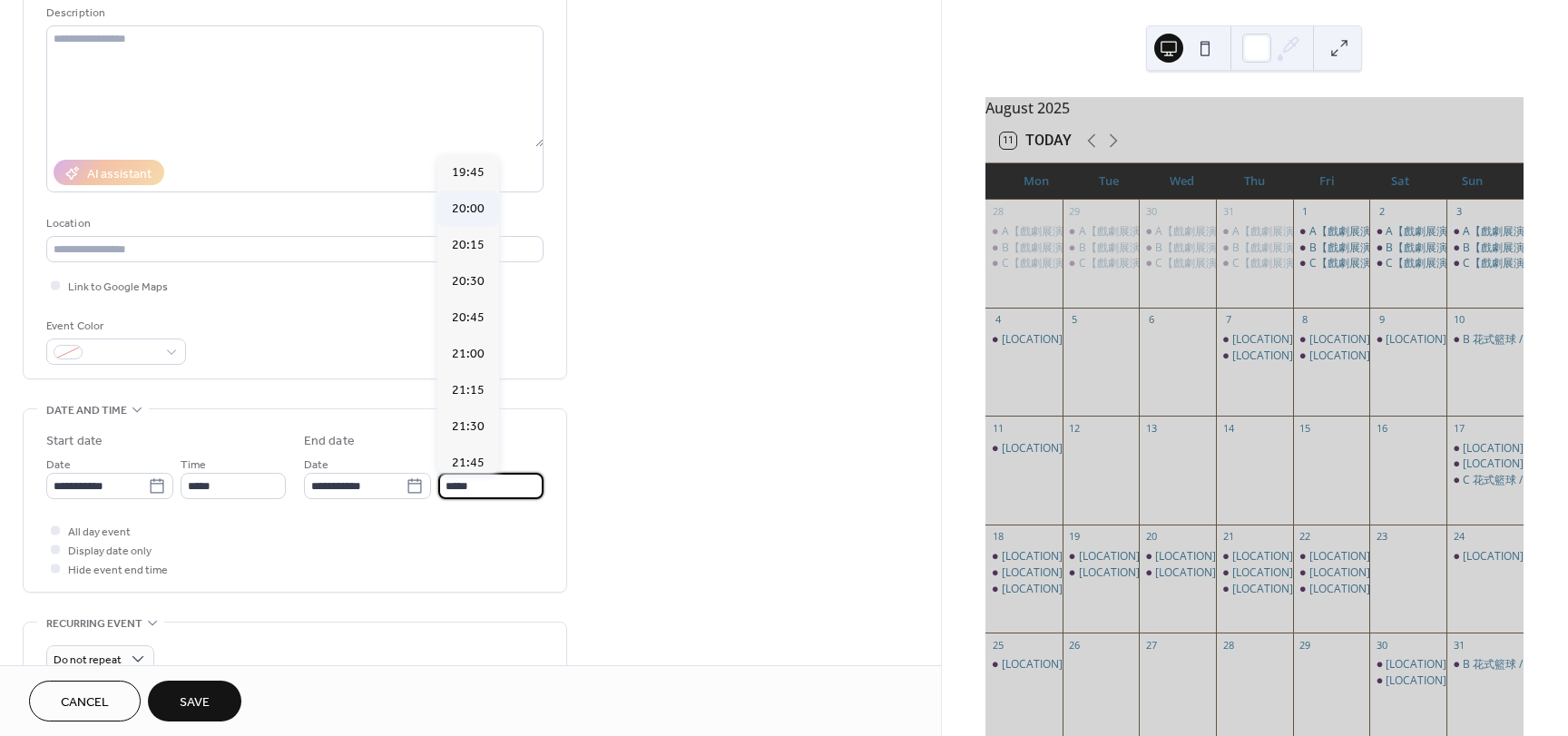 scroll, scrollTop: 272, scrollLeft: 0, axis: vertical 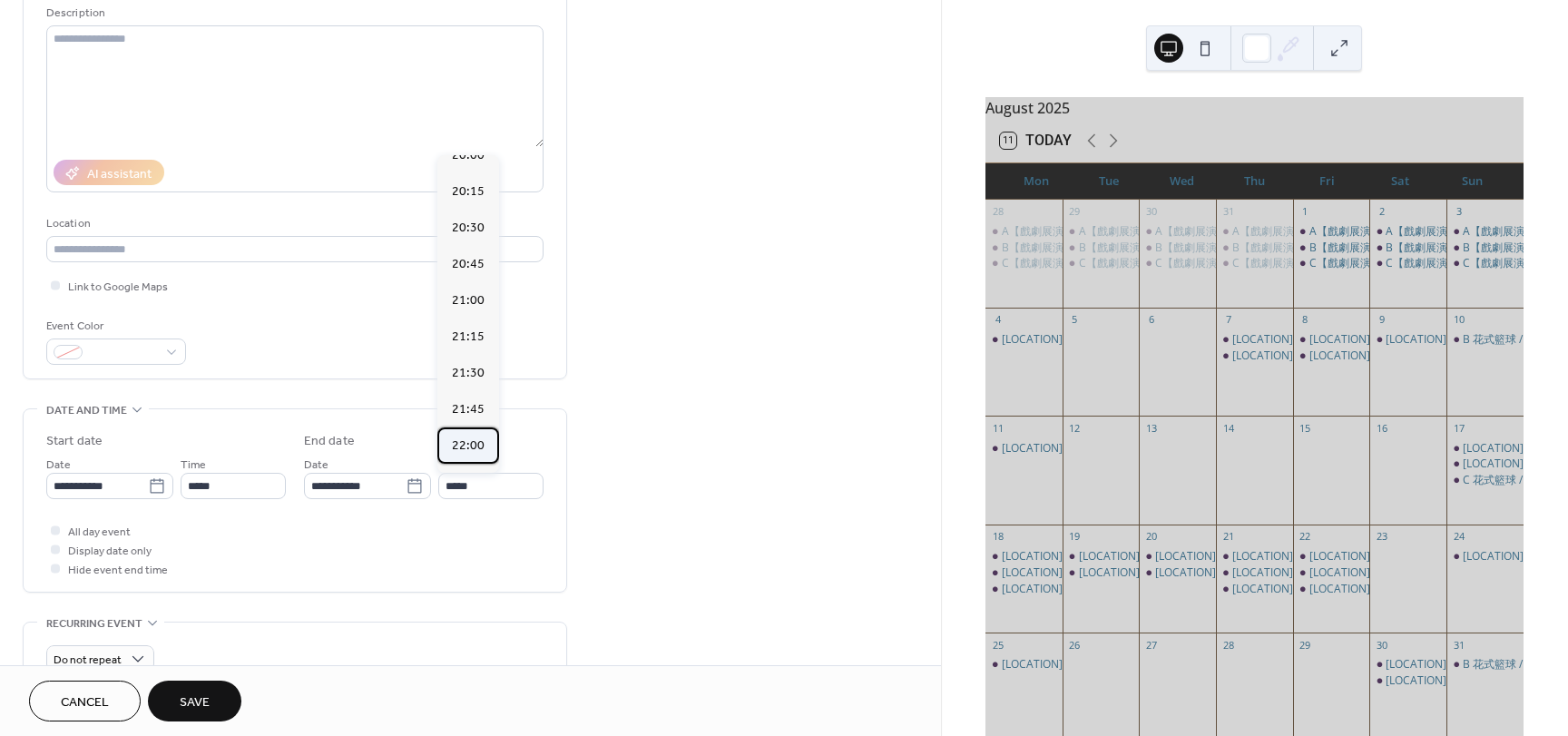 click on "22:00" at bounding box center [468, 446] 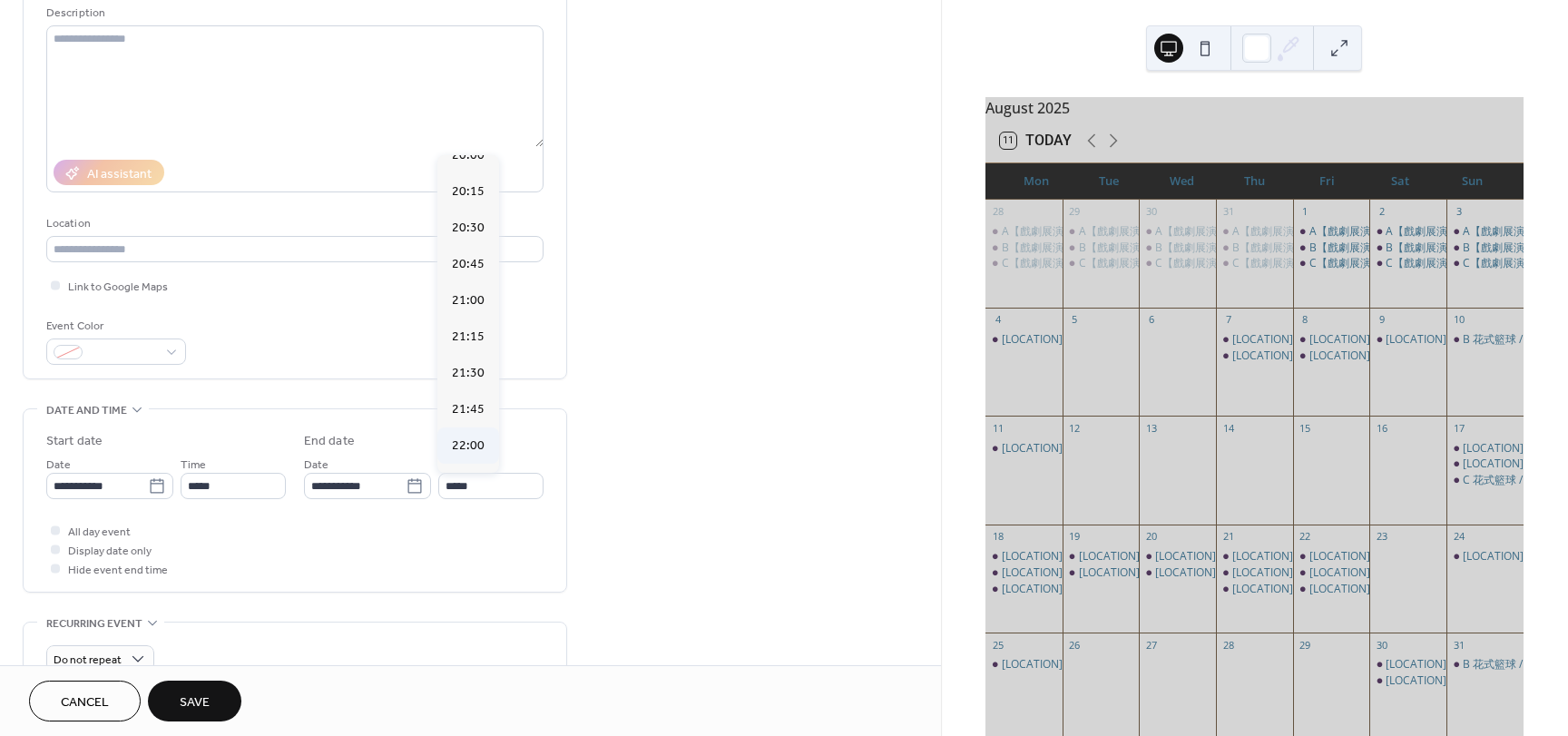 type on "*****" 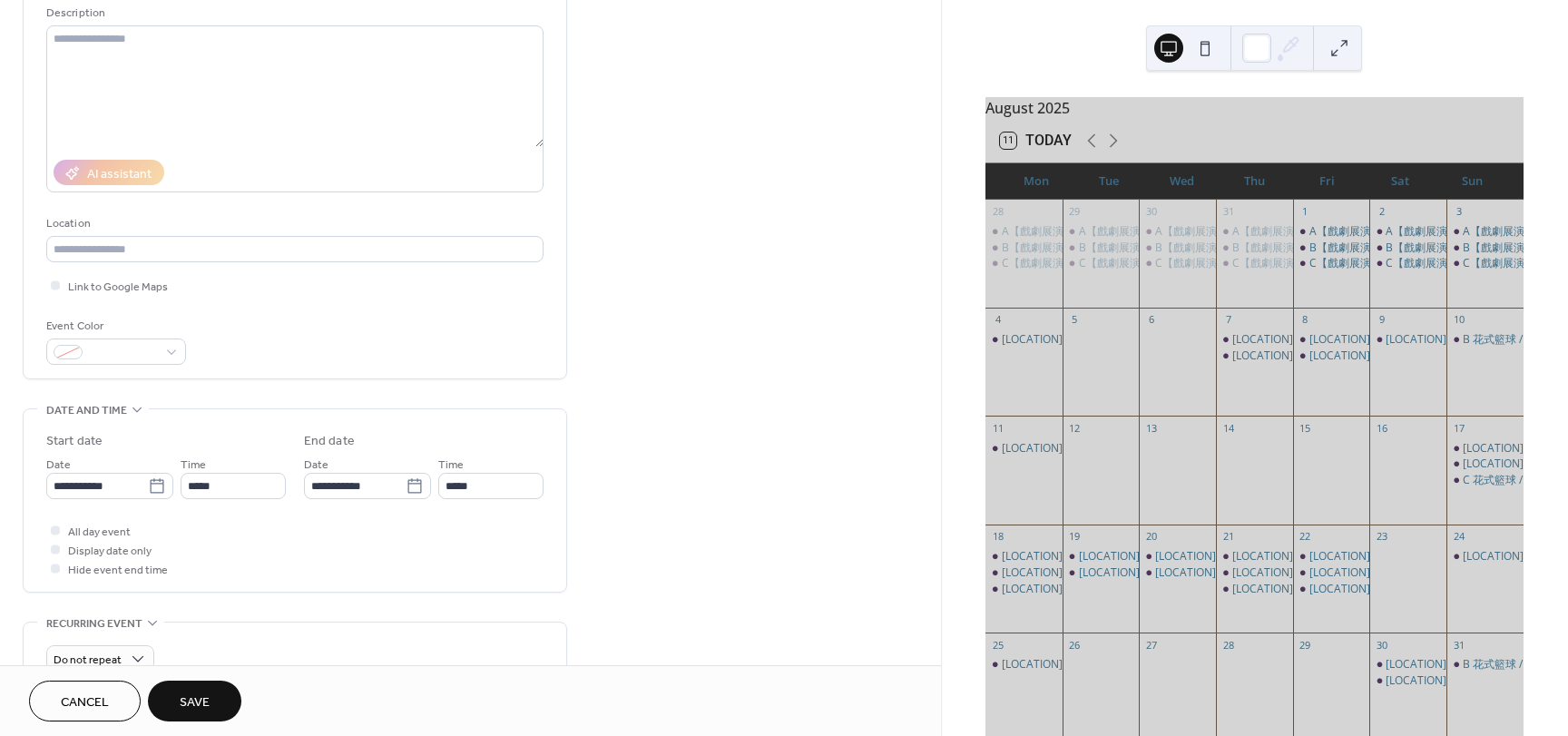 click on "Save" at bounding box center [194, 702] 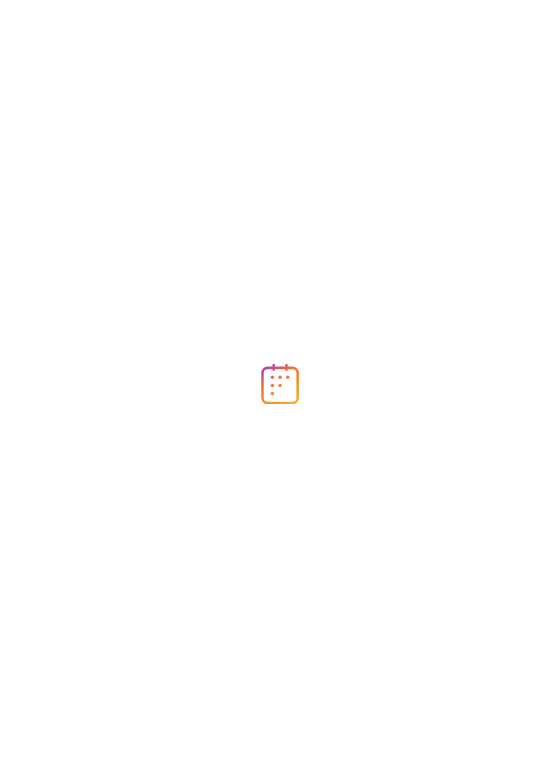 scroll, scrollTop: 0, scrollLeft: 0, axis: both 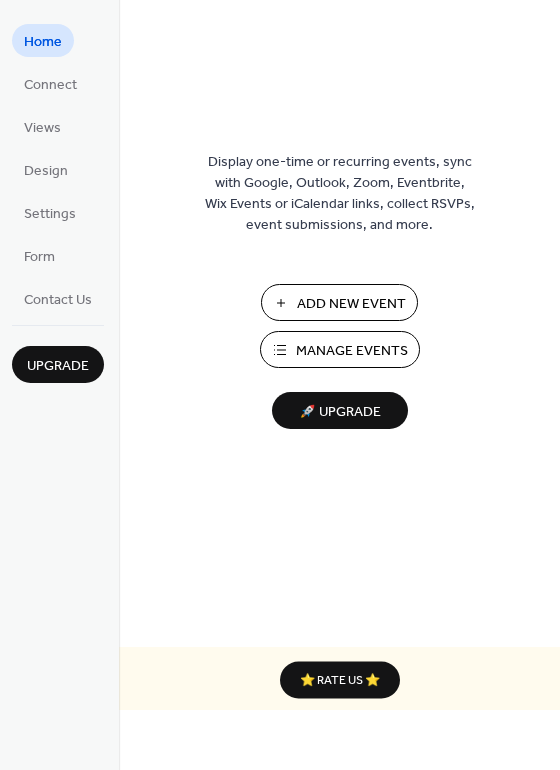 click on "Add New Event" at bounding box center (351, 304) 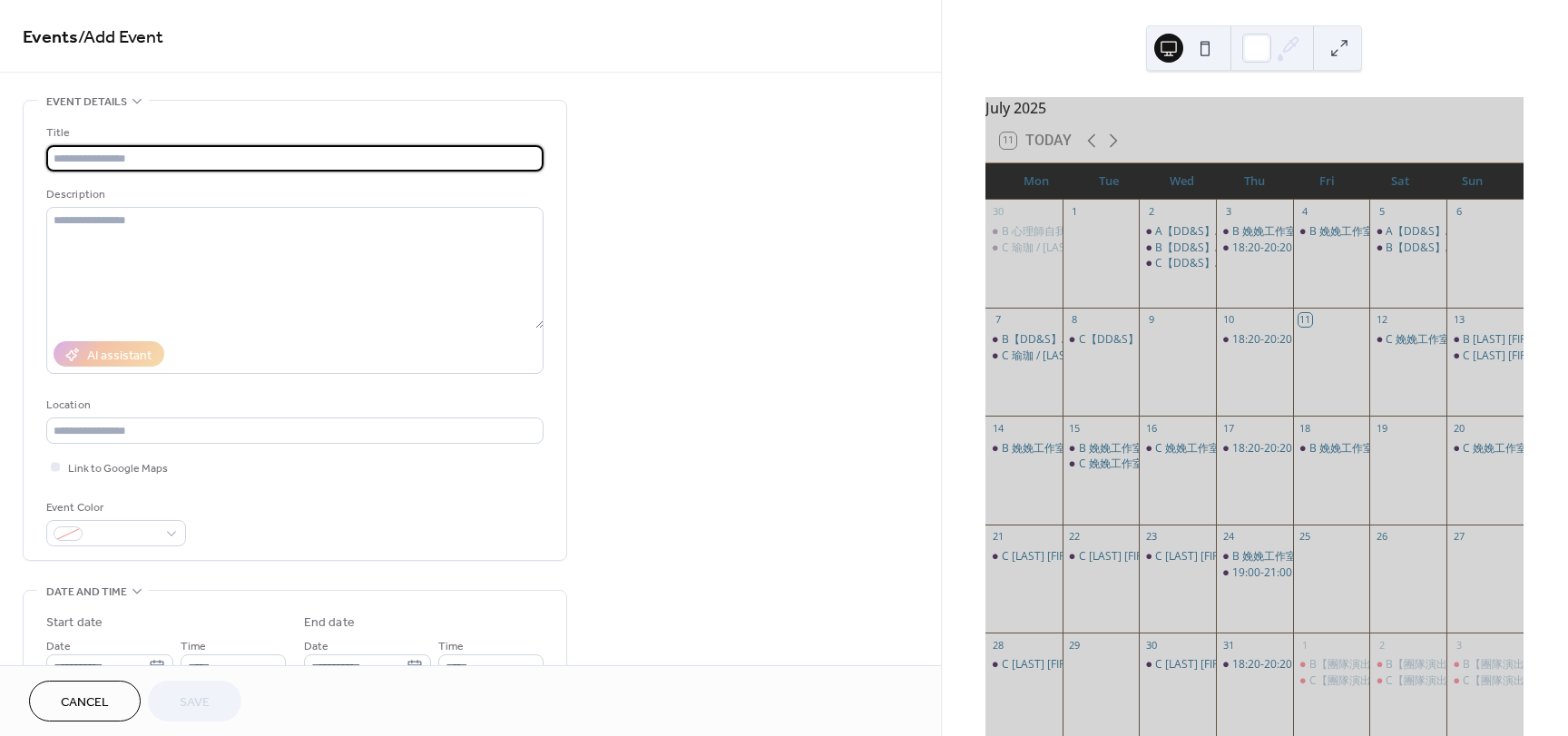 scroll, scrollTop: 0, scrollLeft: 0, axis: both 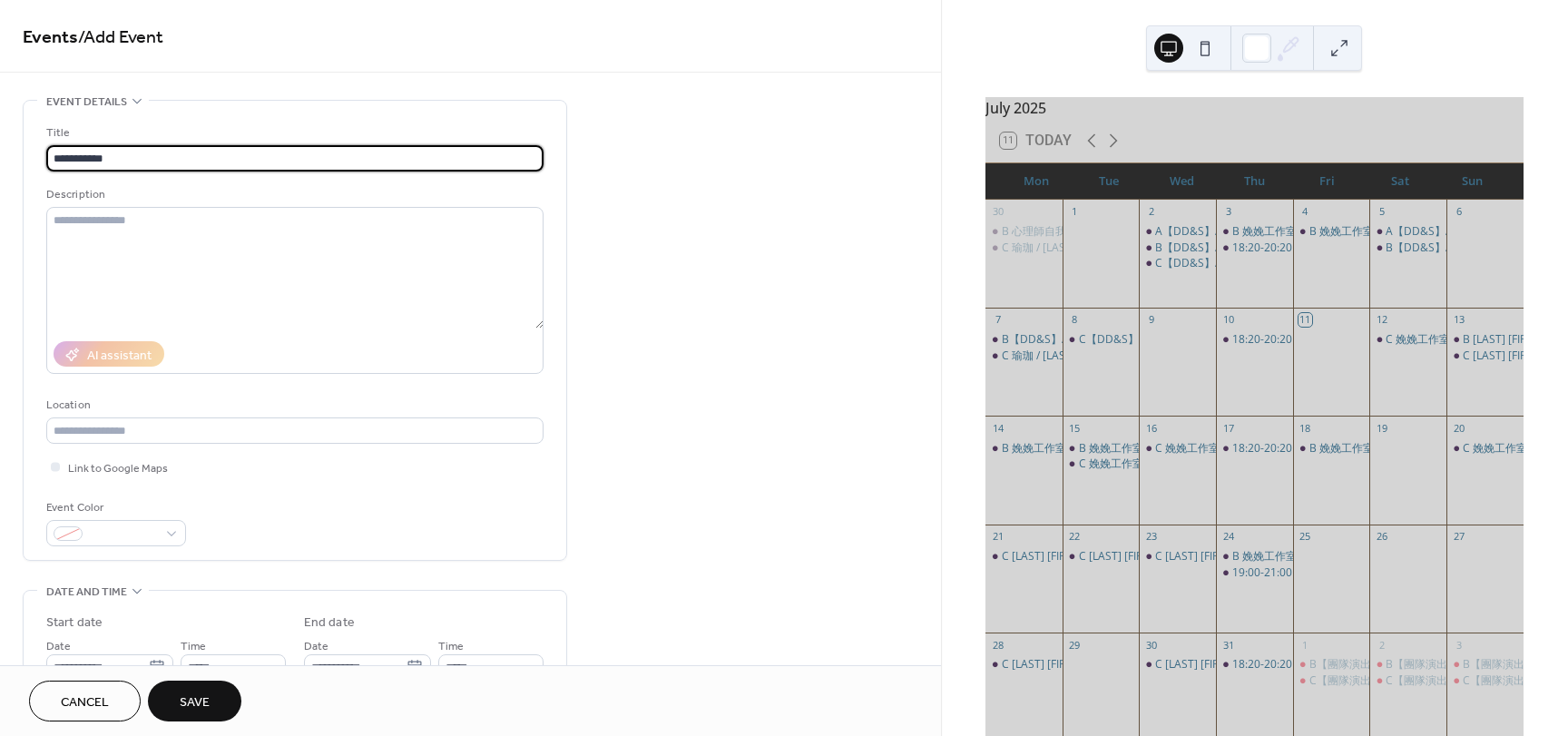 click on "**********" at bounding box center [295, 158] 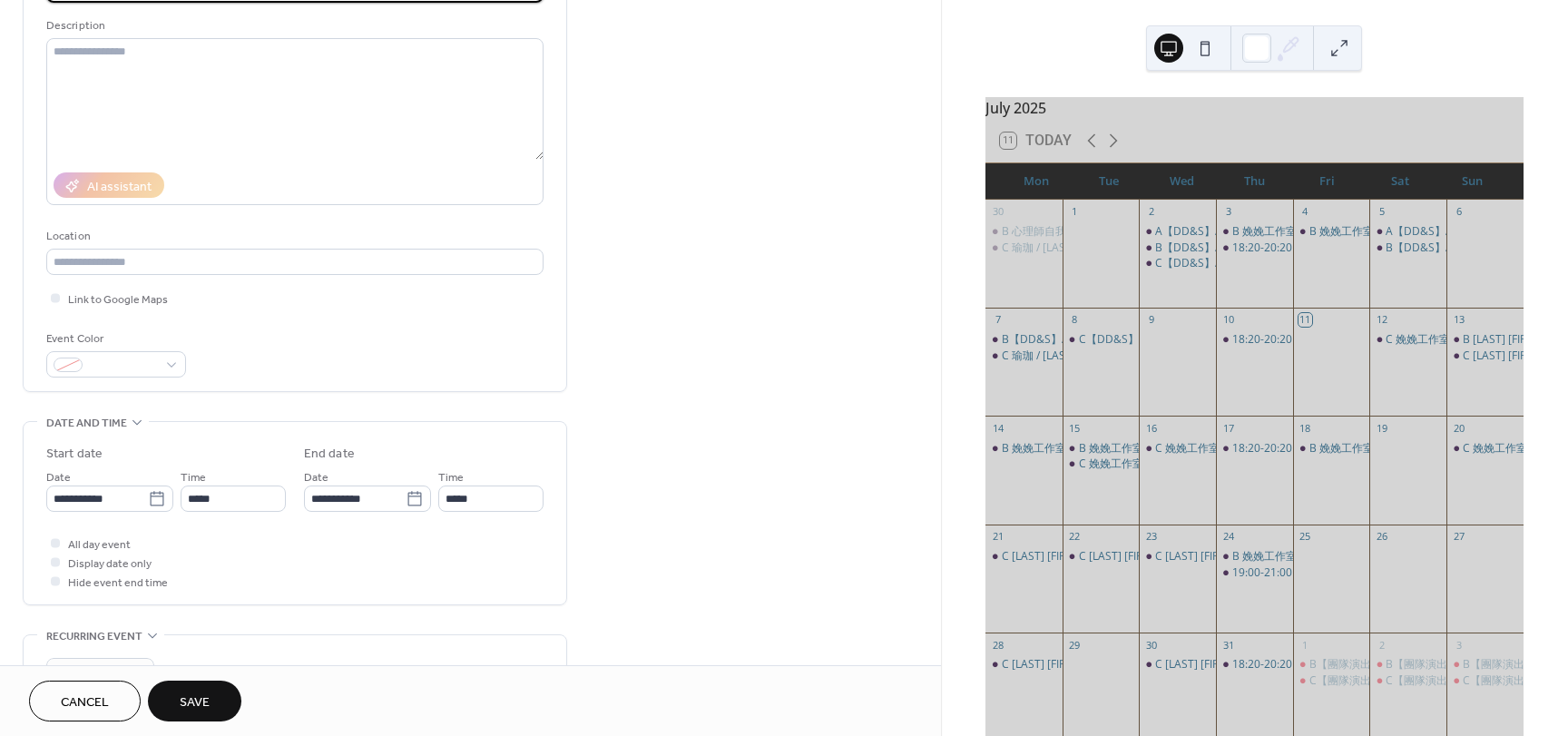 scroll, scrollTop: 272, scrollLeft: 0, axis: vertical 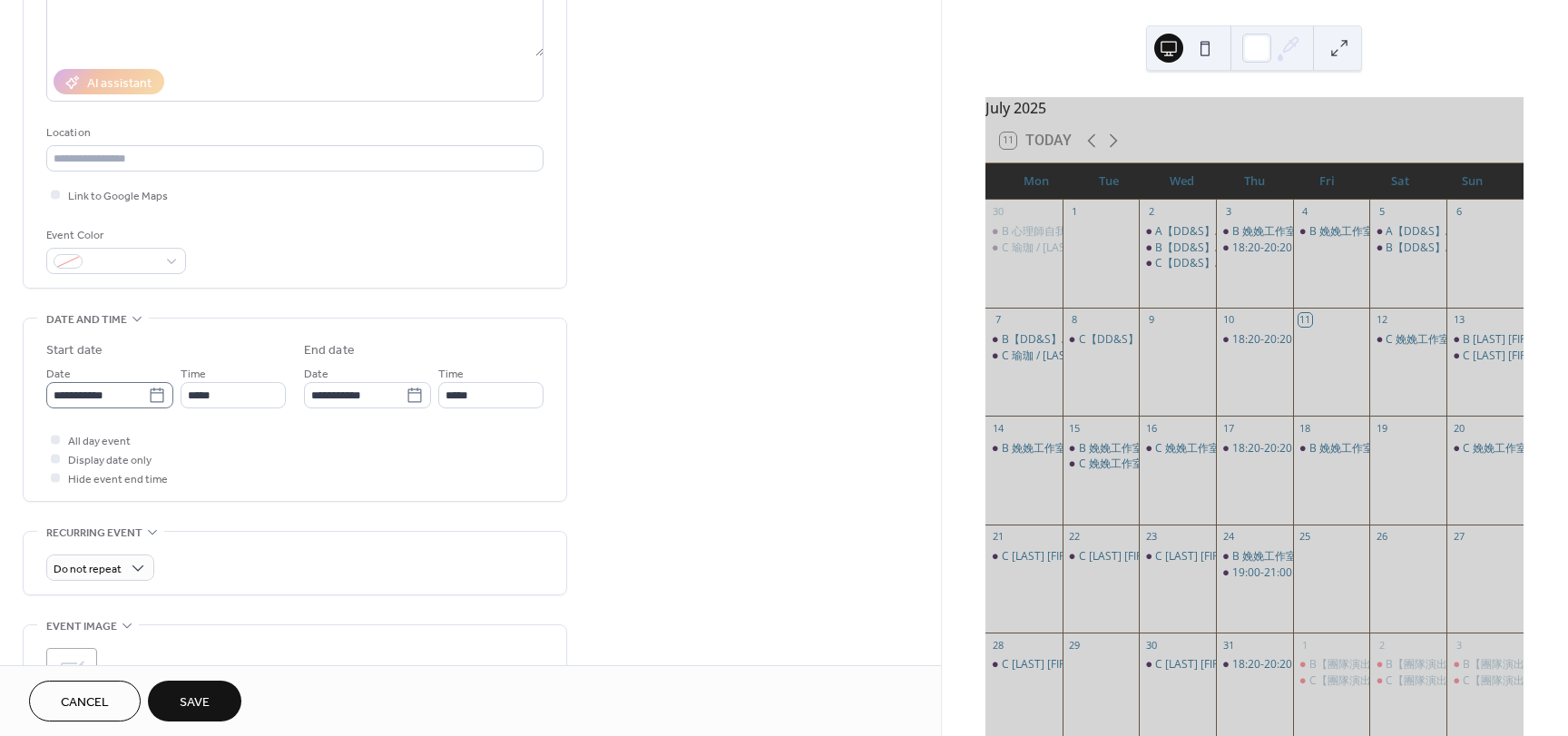 type on "**********" 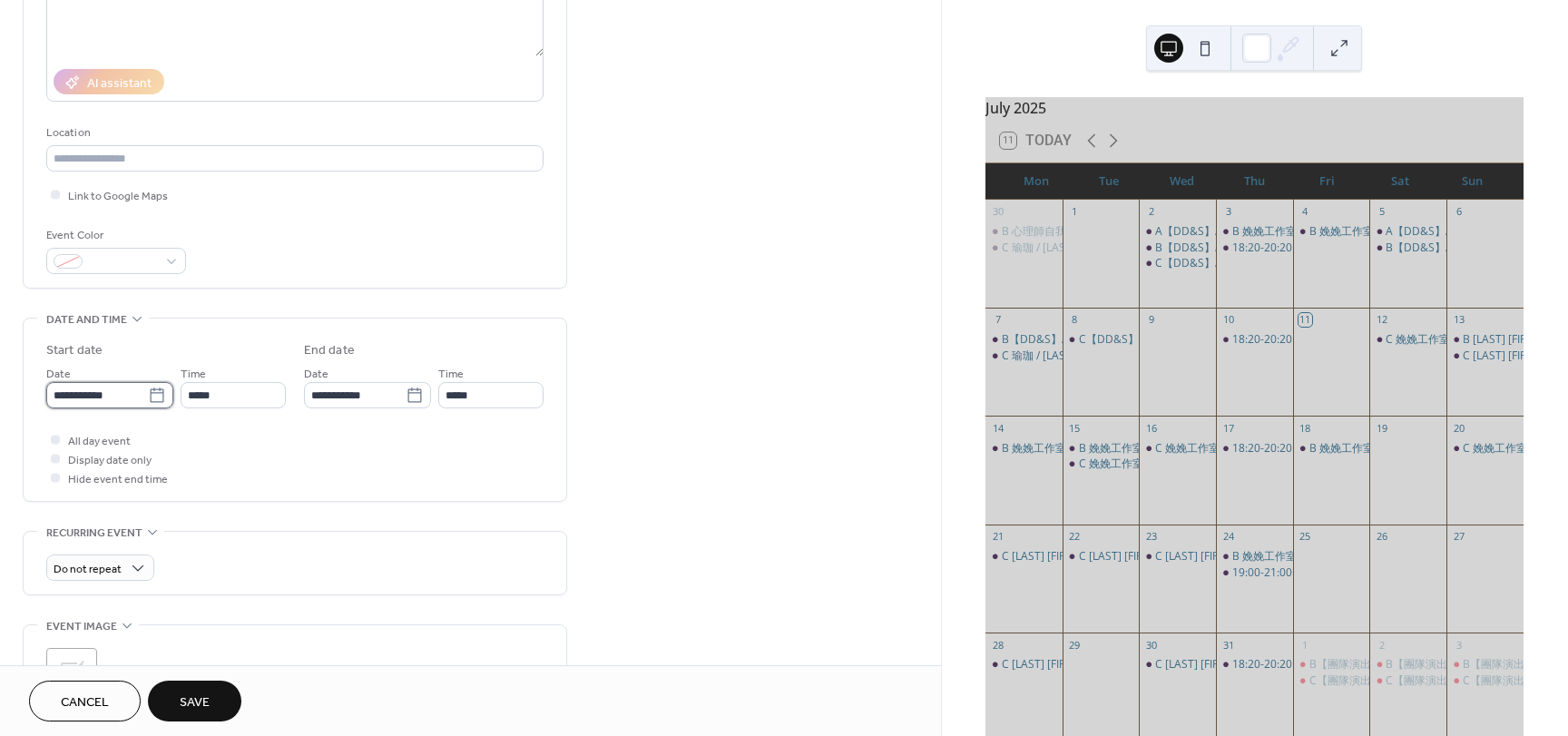 click on "**********" at bounding box center [97, 395] 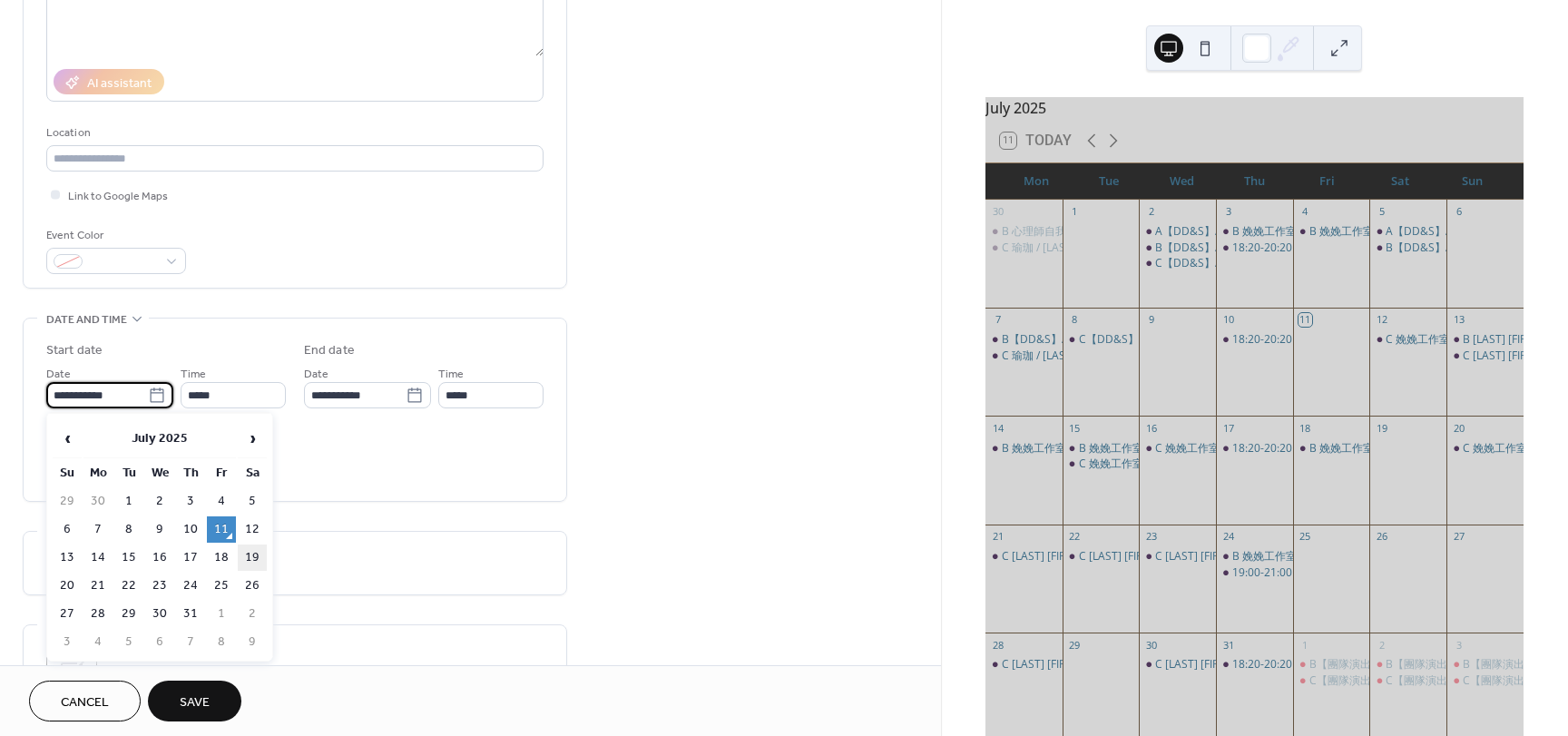 click on "19" at bounding box center [252, 557] 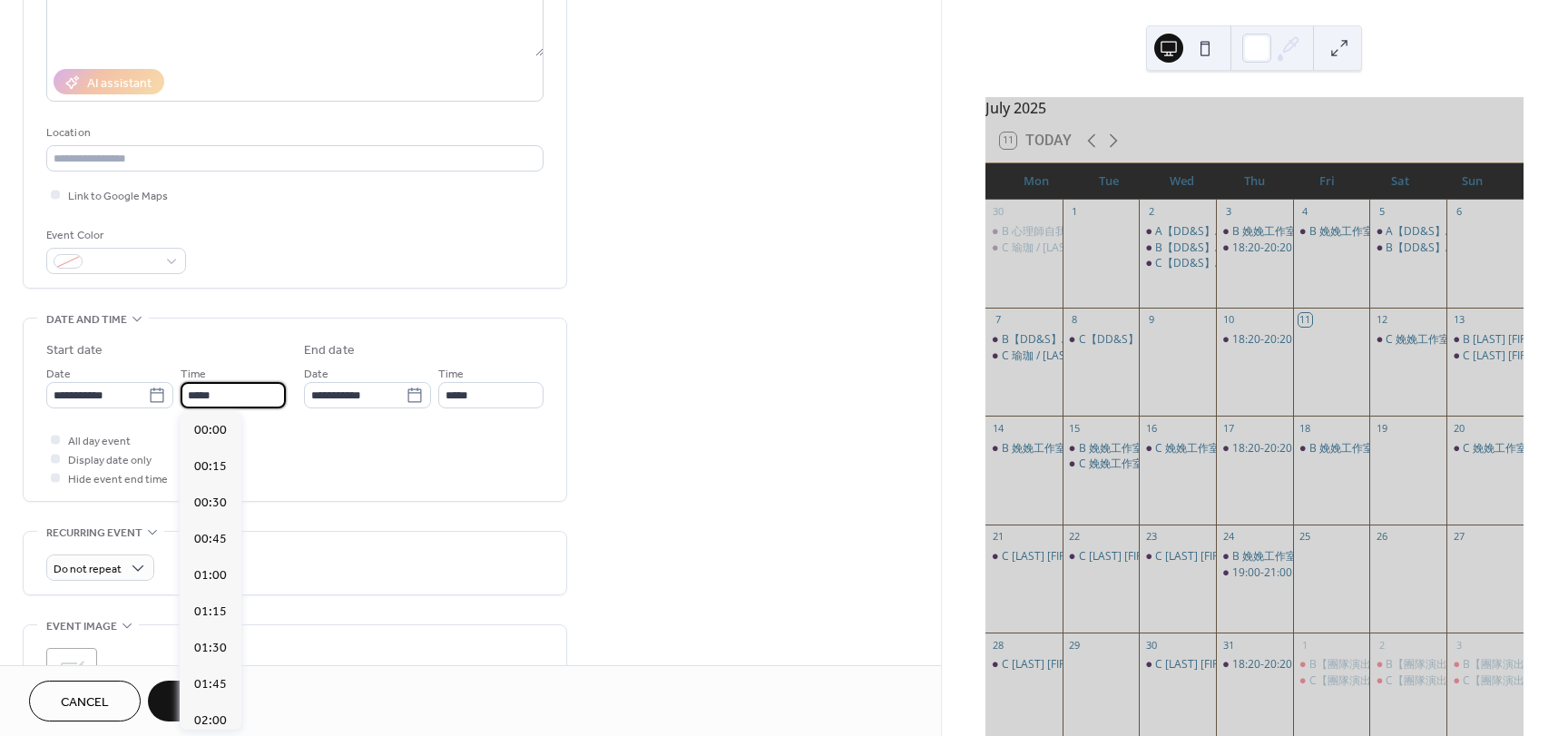 click on "*****" at bounding box center [233, 395] 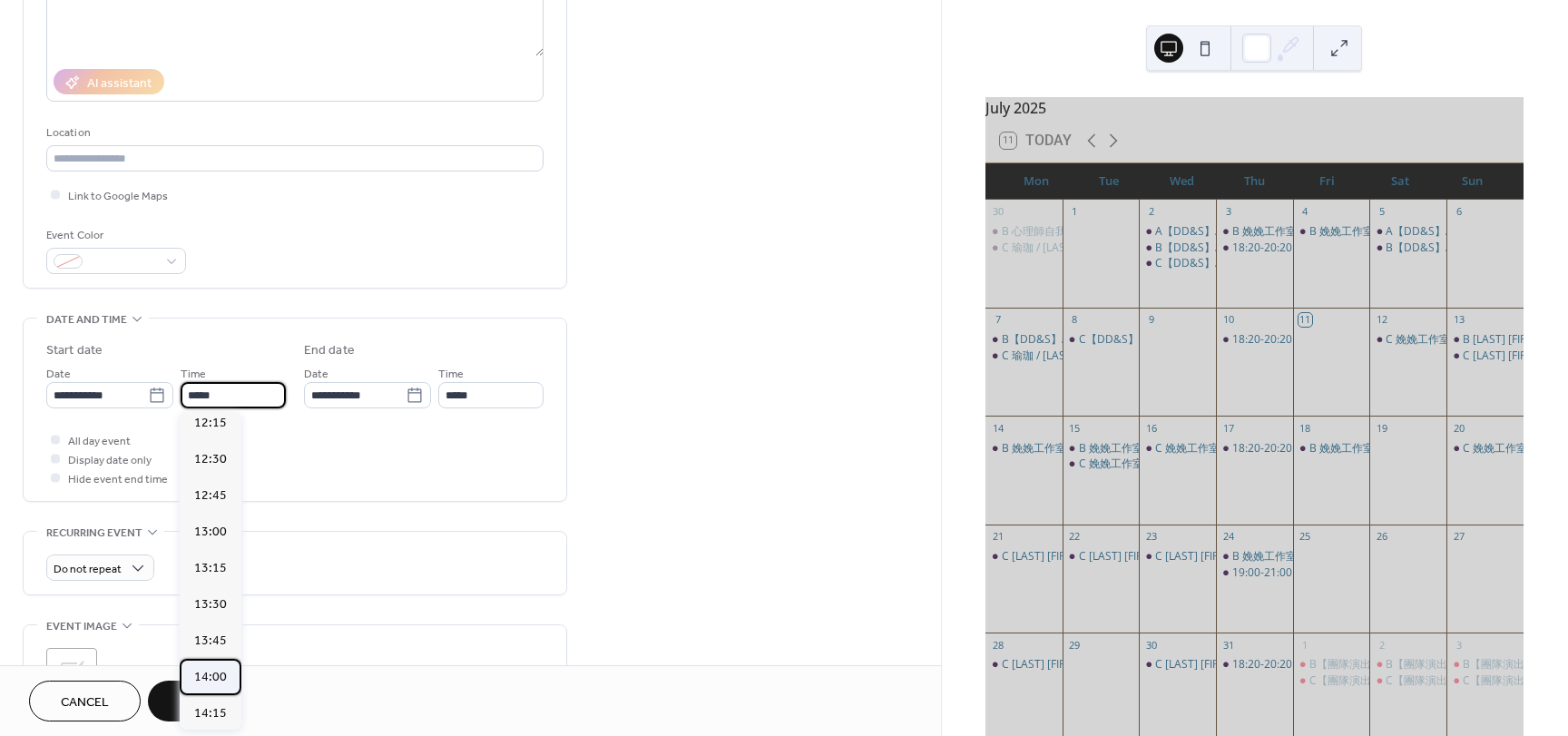 click on "14:00" at bounding box center [211, 677] 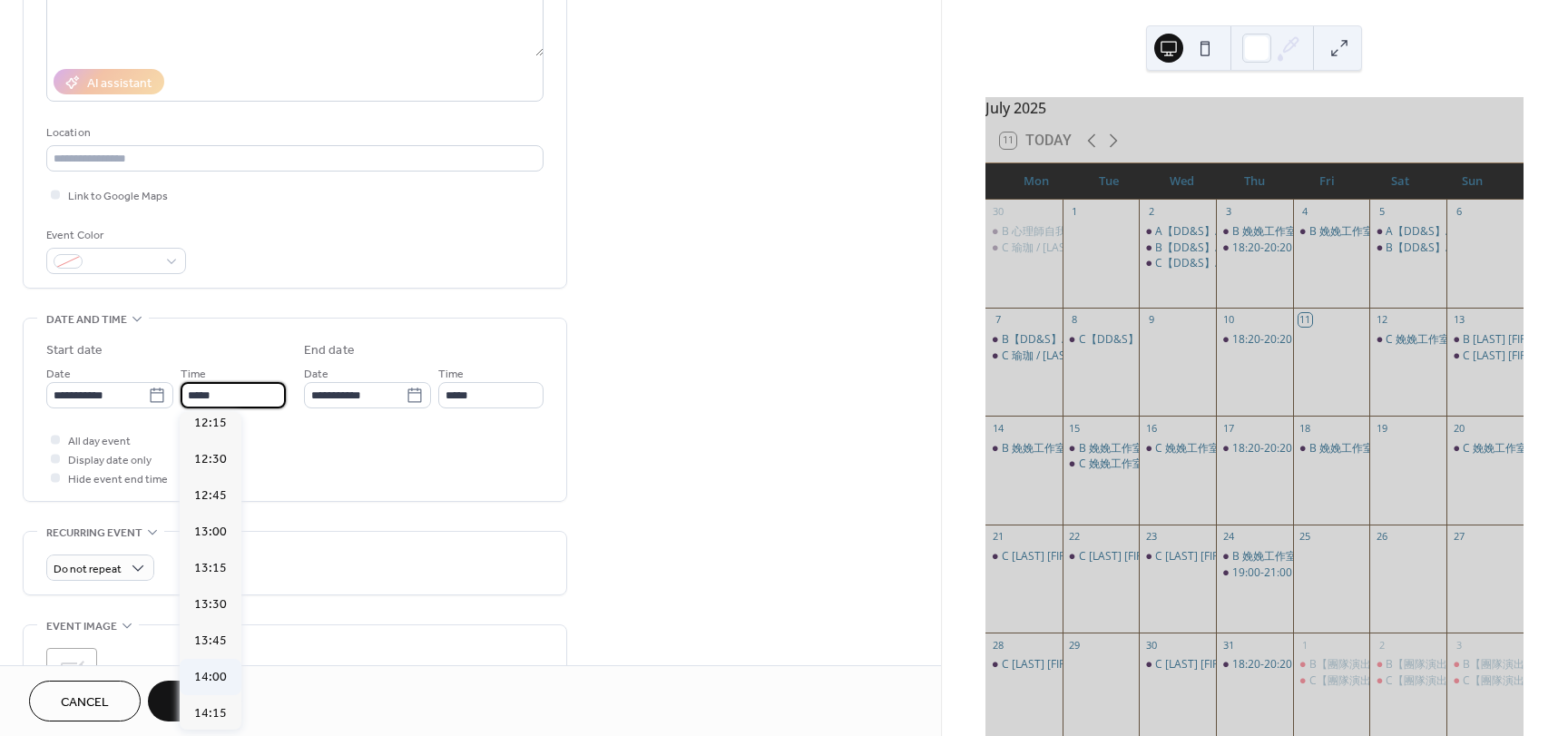 type on "*****" 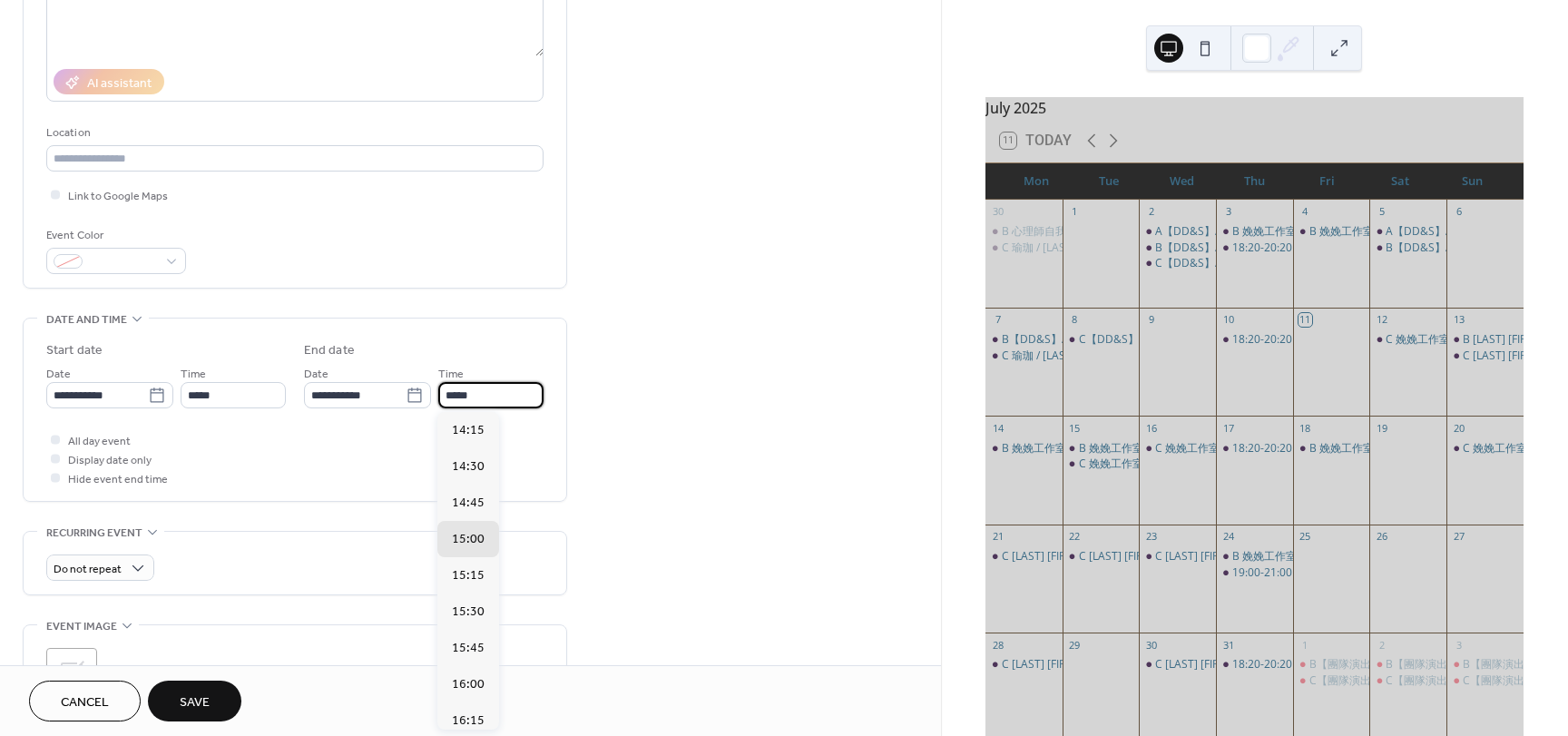 click on "*****" at bounding box center [491, 395] 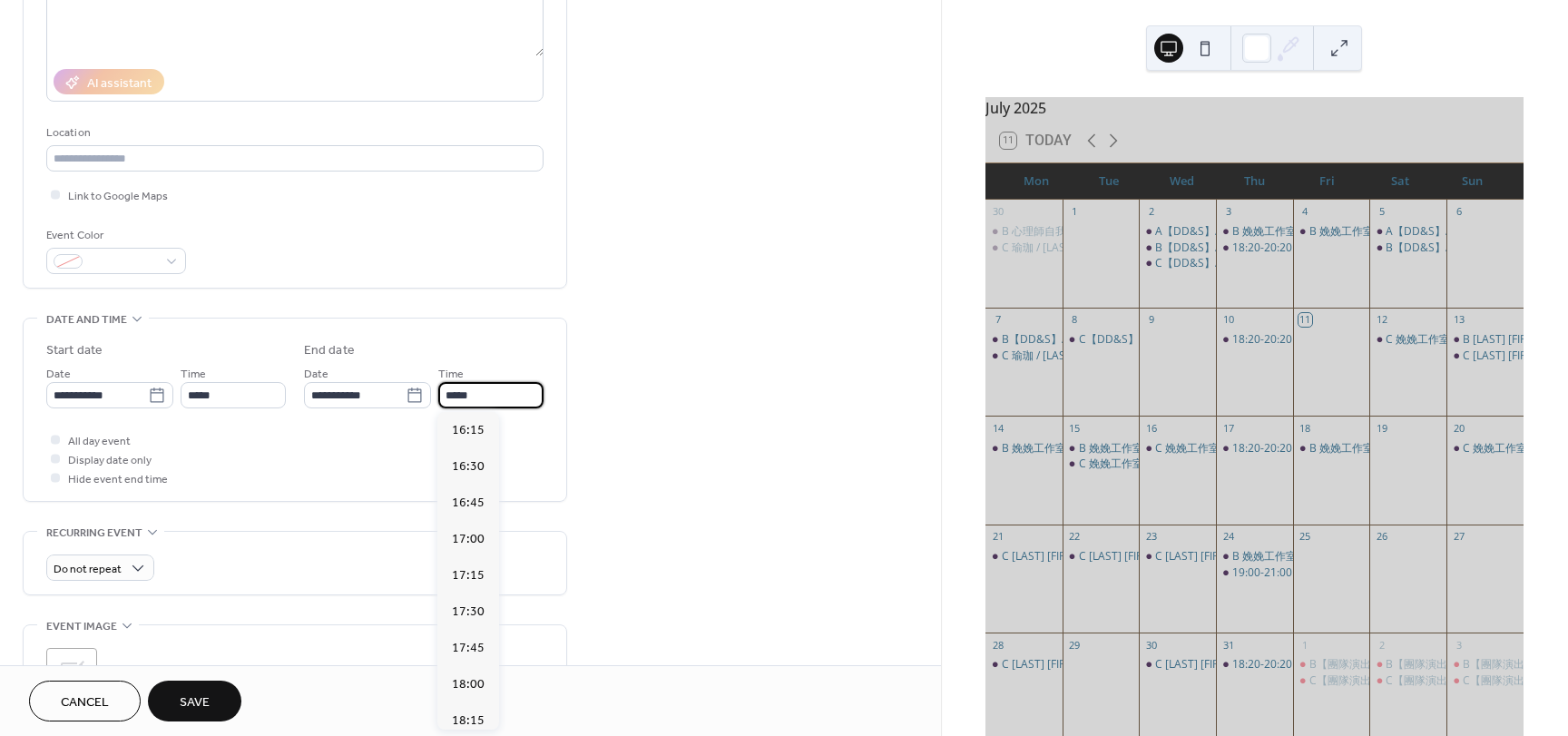 scroll, scrollTop: 363, scrollLeft: 0, axis: vertical 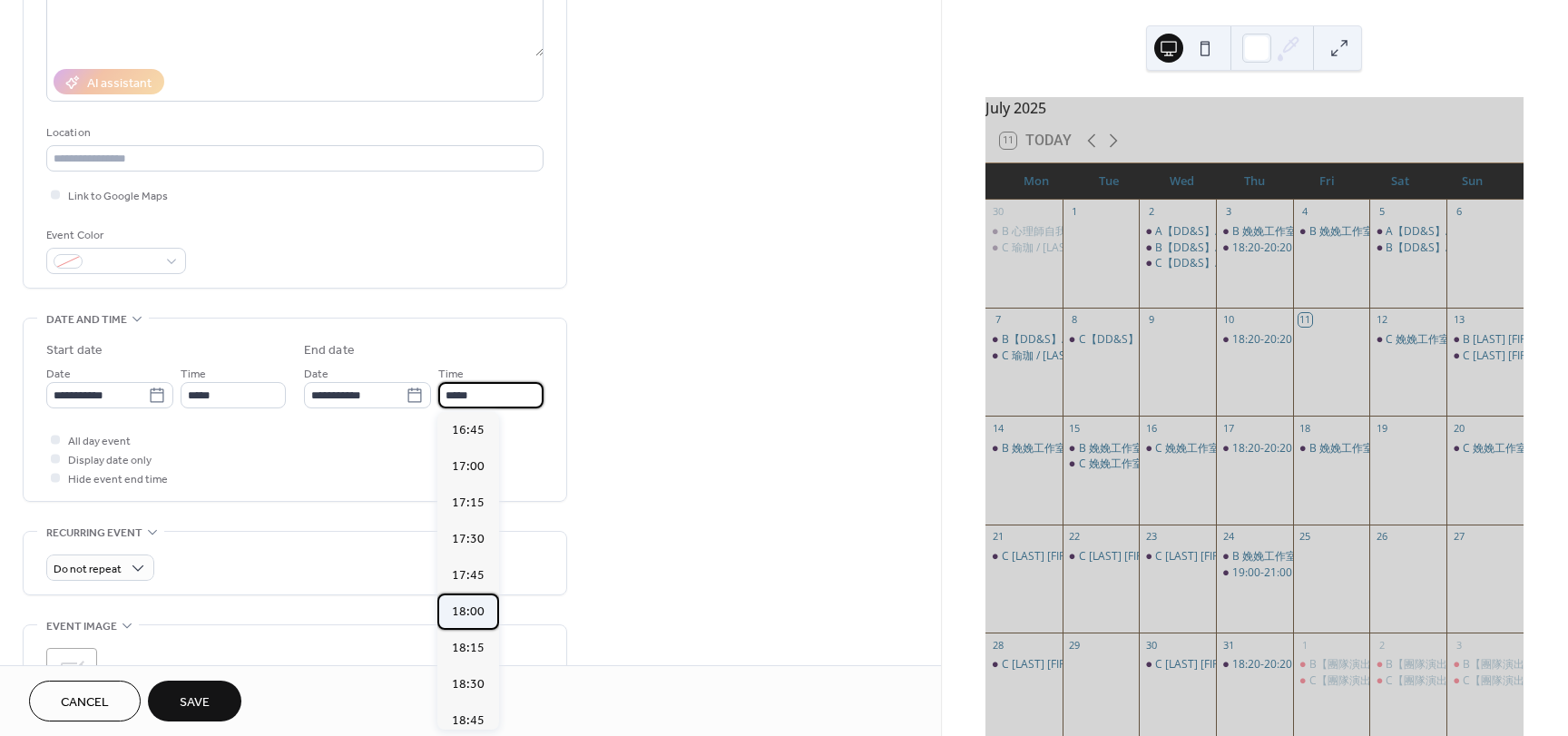 click on "18:00" at bounding box center [468, 612] 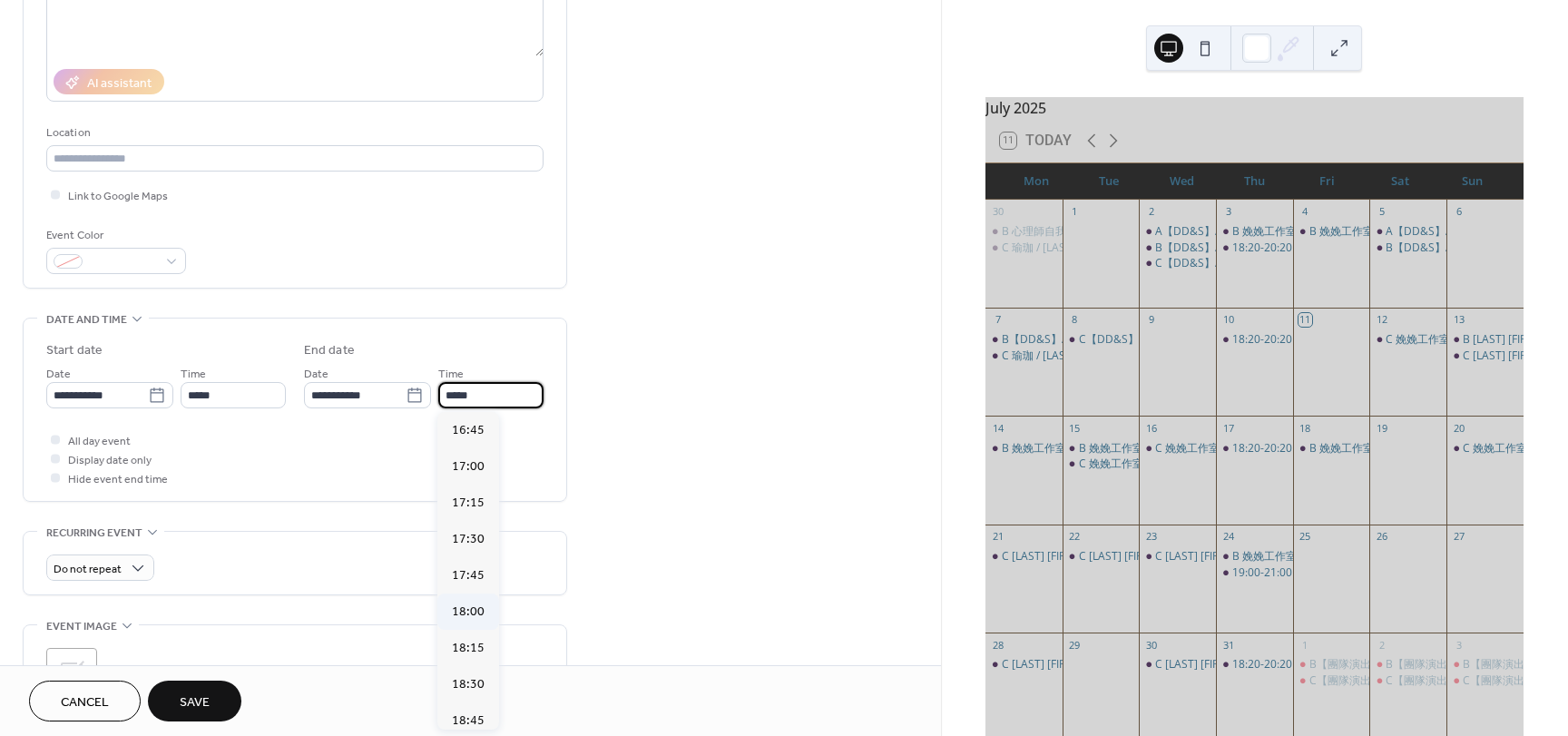 type on "*****" 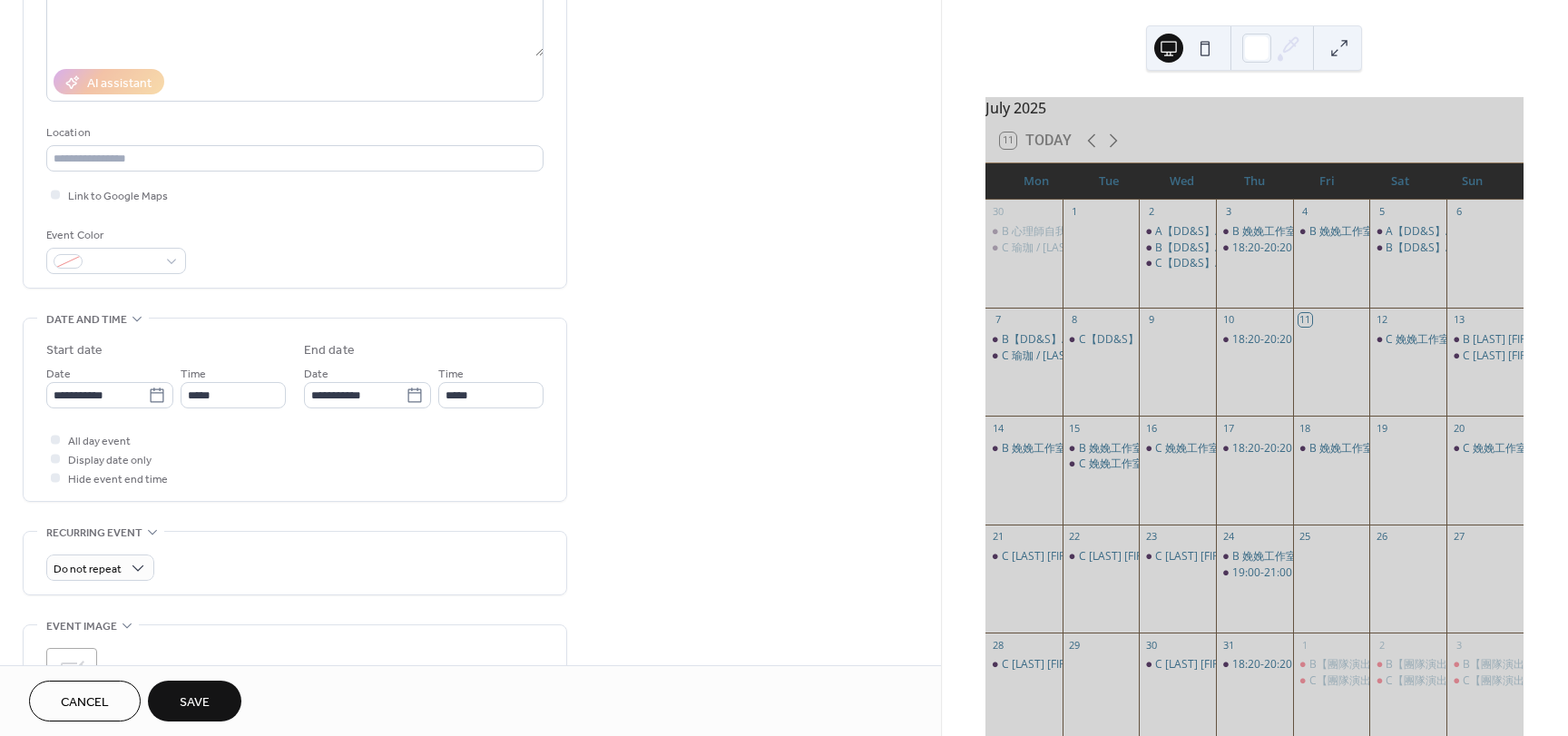 click on "Save" at bounding box center [194, 702] 